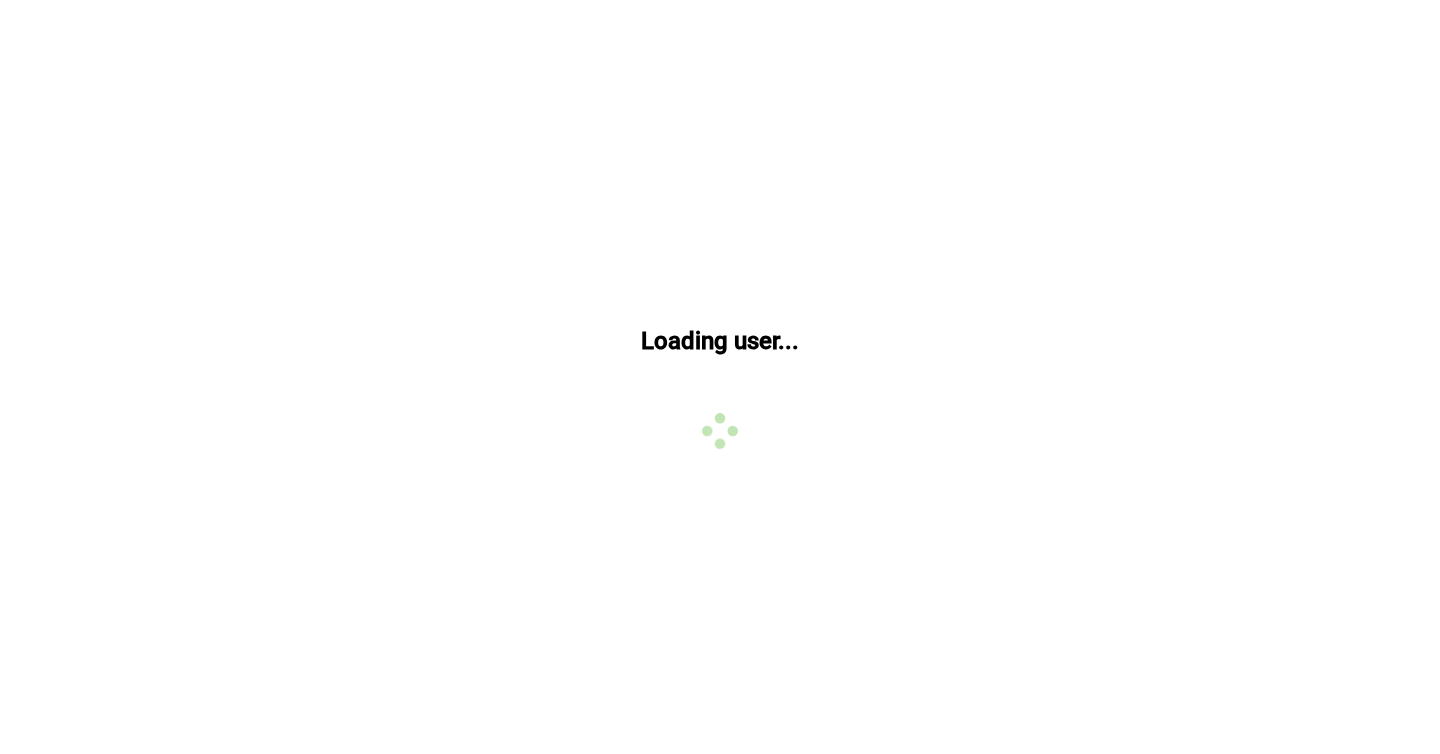 scroll, scrollTop: 0, scrollLeft: 0, axis: both 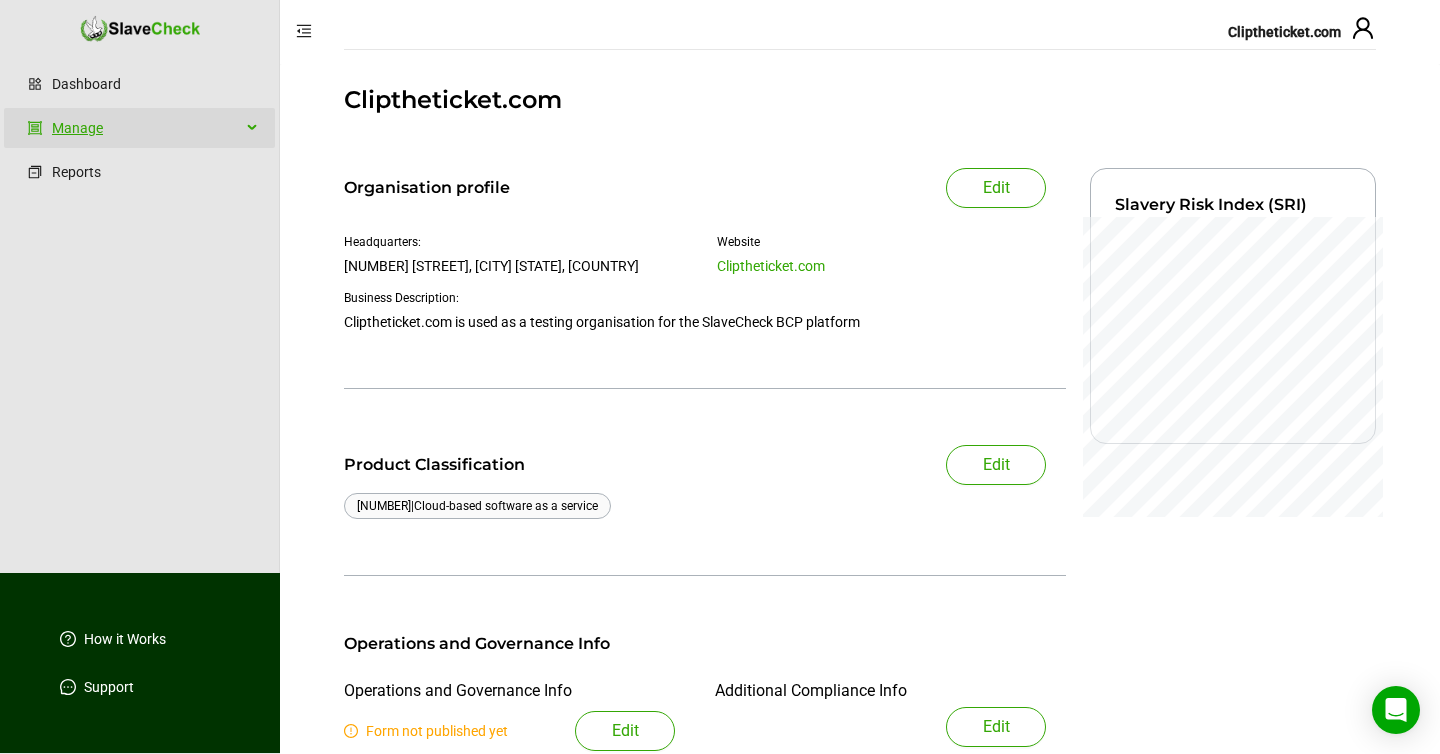 click on "Manage" at bounding box center (146, 128) 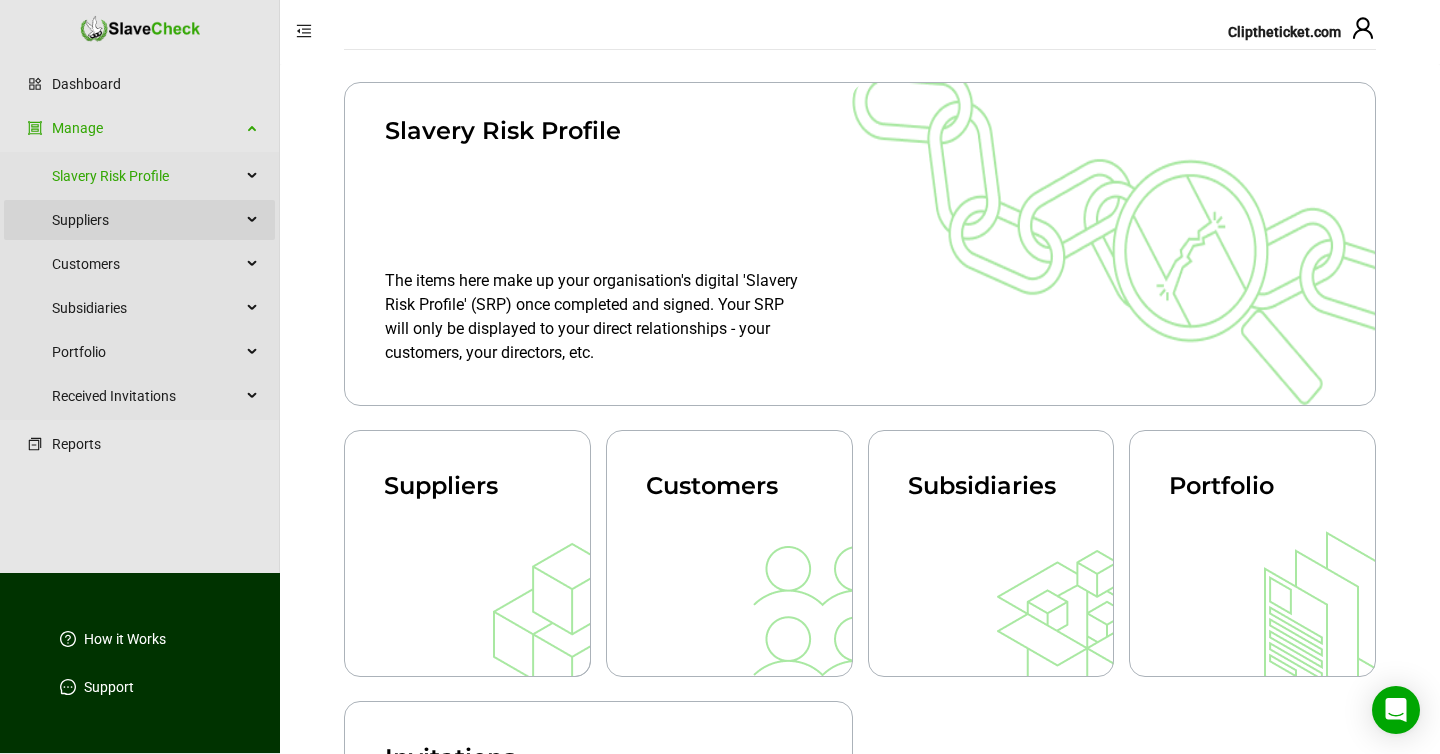 click on "Suppliers" at bounding box center (146, 220) 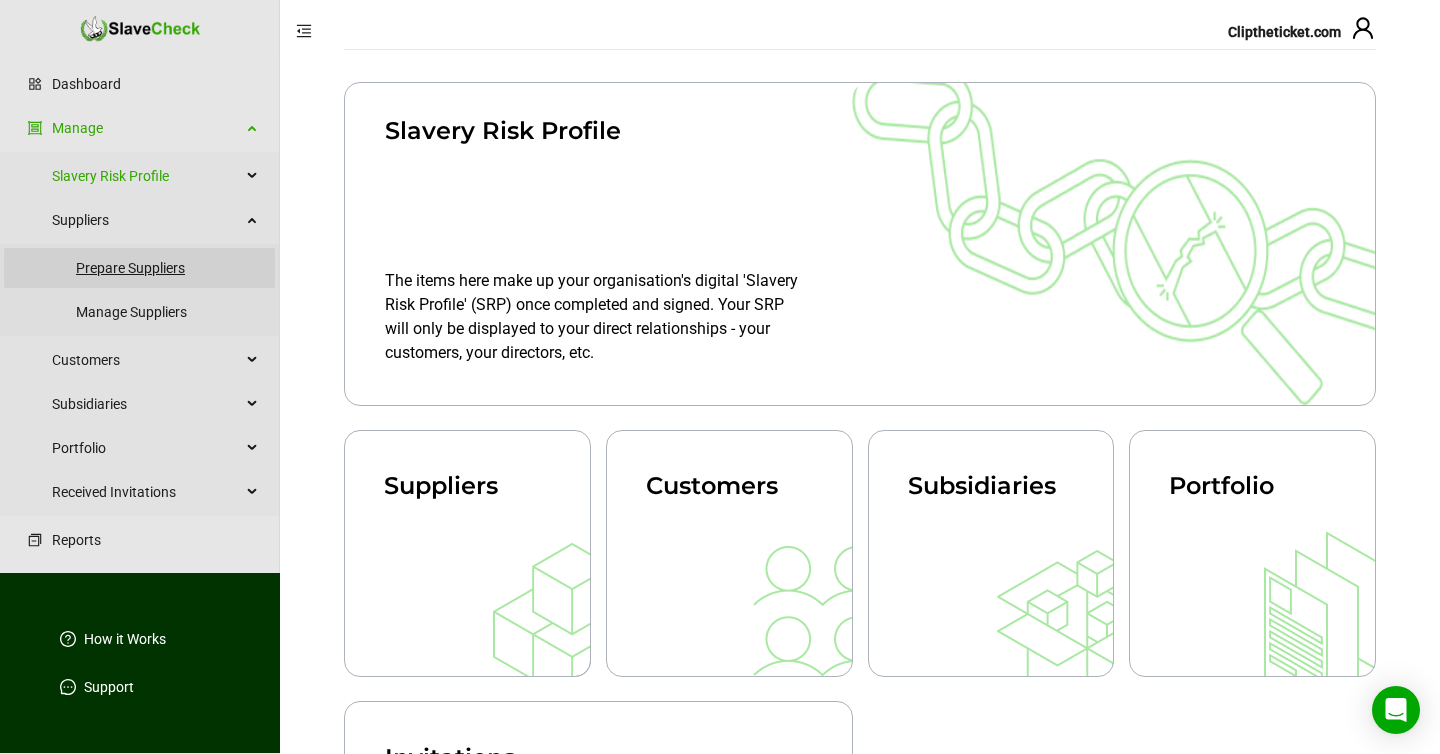 click on "Prepare Suppliers" at bounding box center (167, 268) 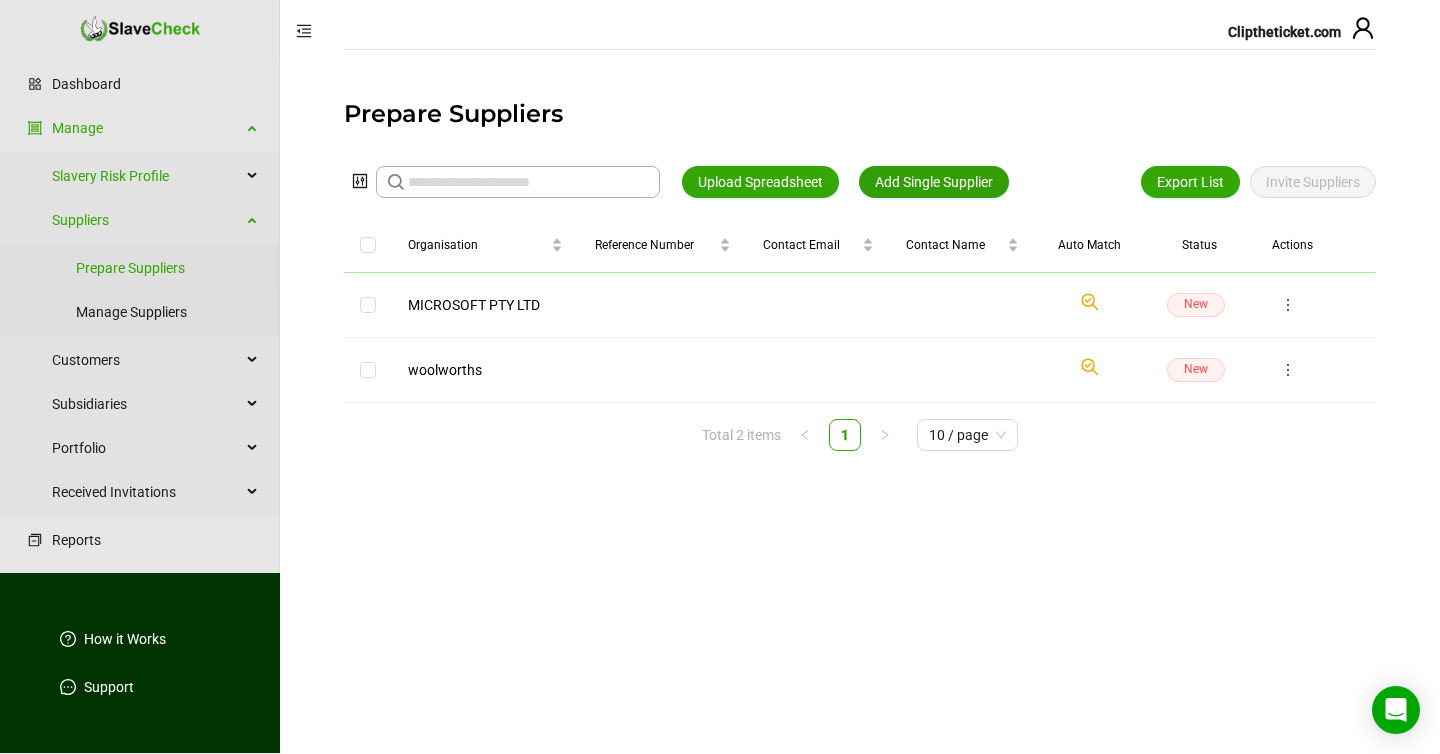 click on "Add Single Supplier" at bounding box center (934, 182) 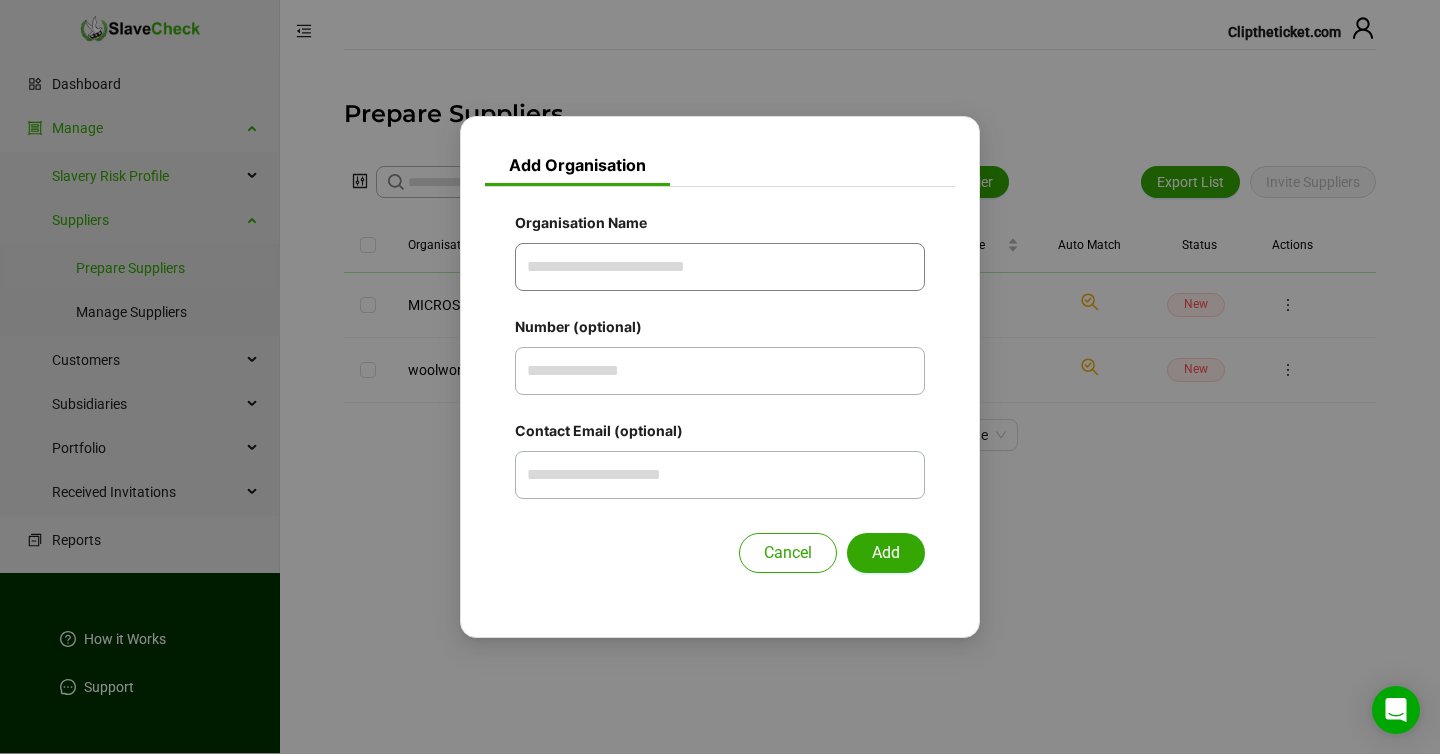 click on "Organisation Name" at bounding box center (720, 267) 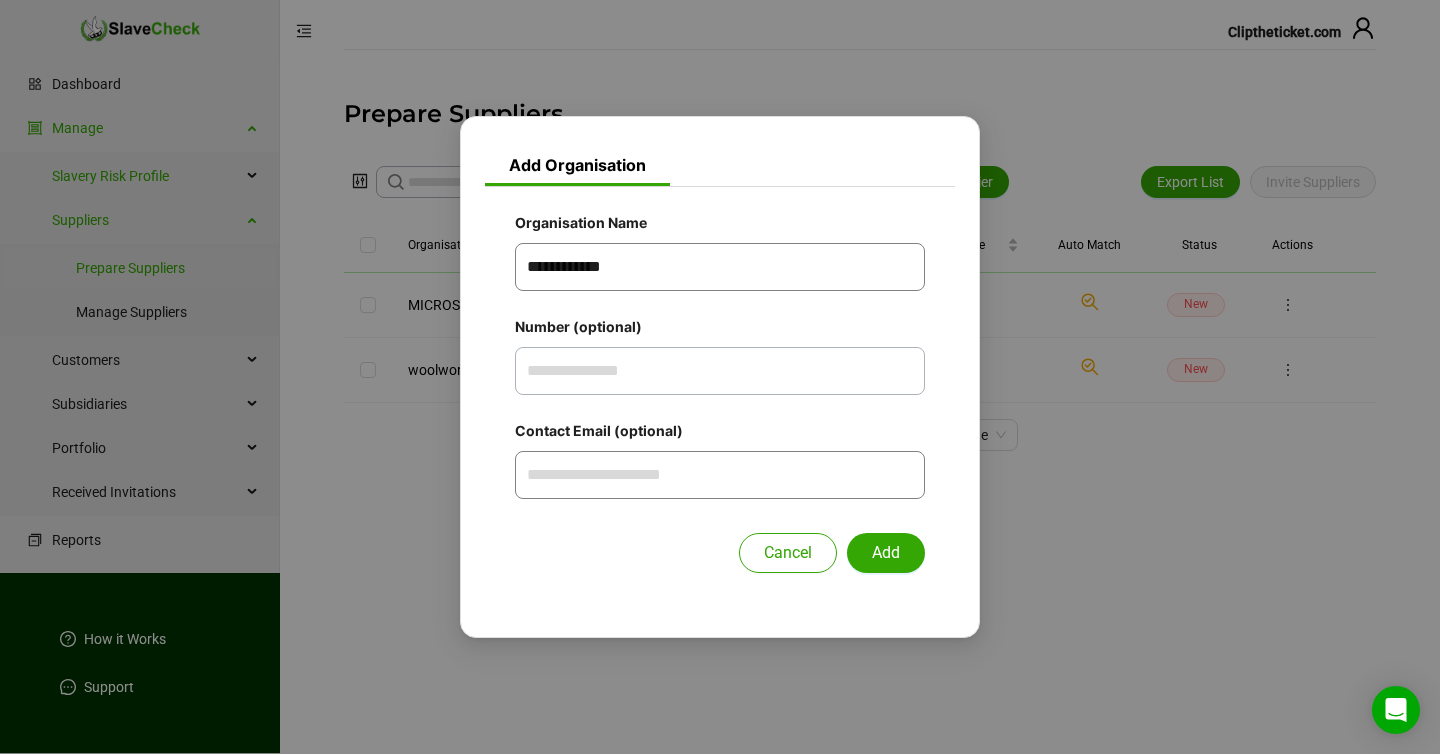 type on "**********" 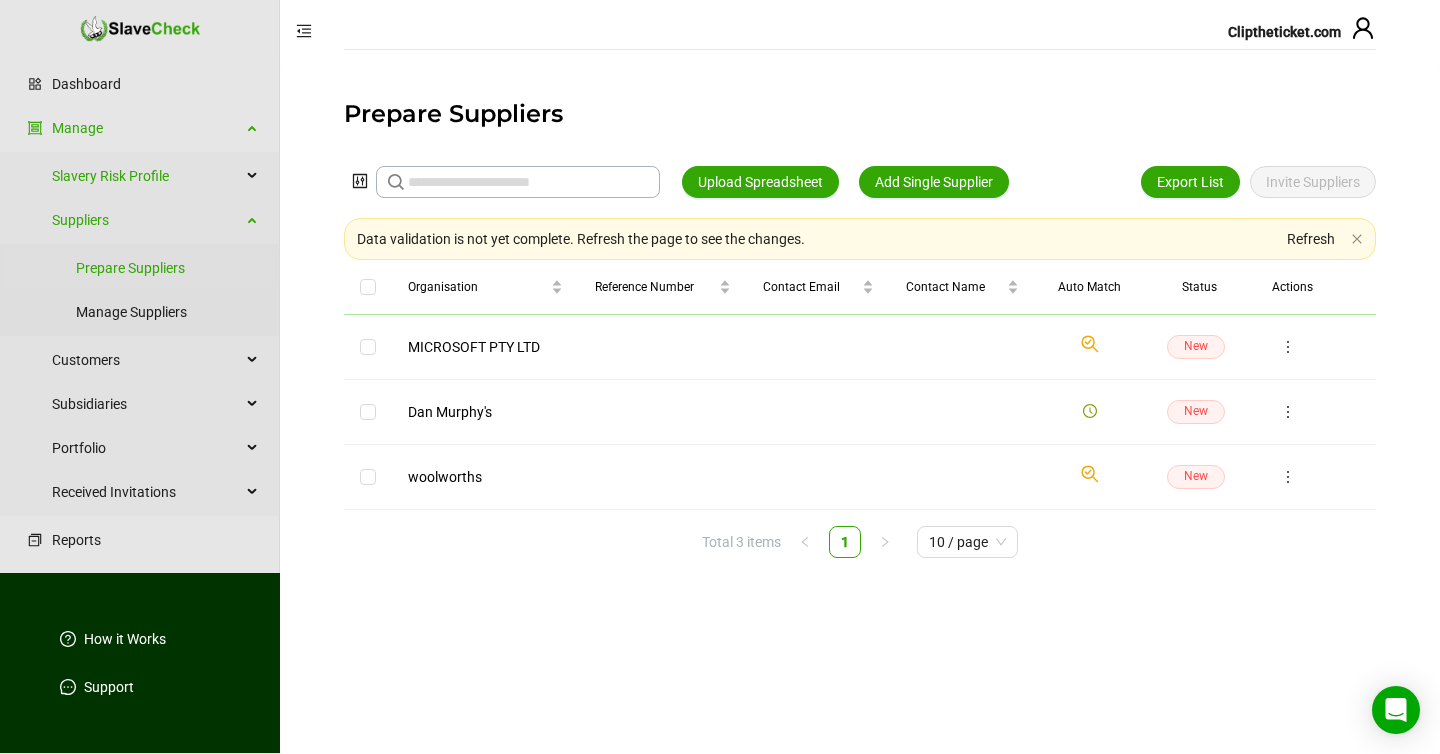 click 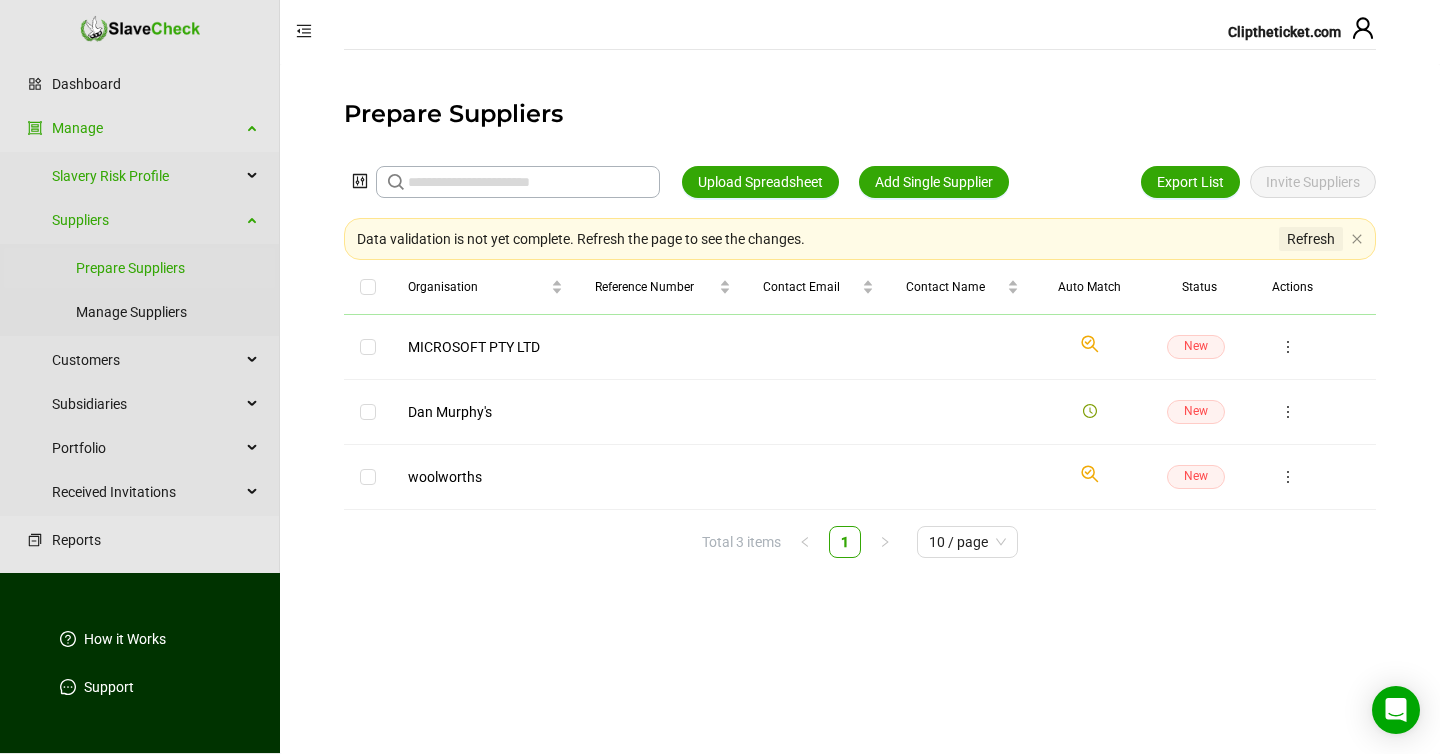click on "Refresh" at bounding box center [1311, 239] 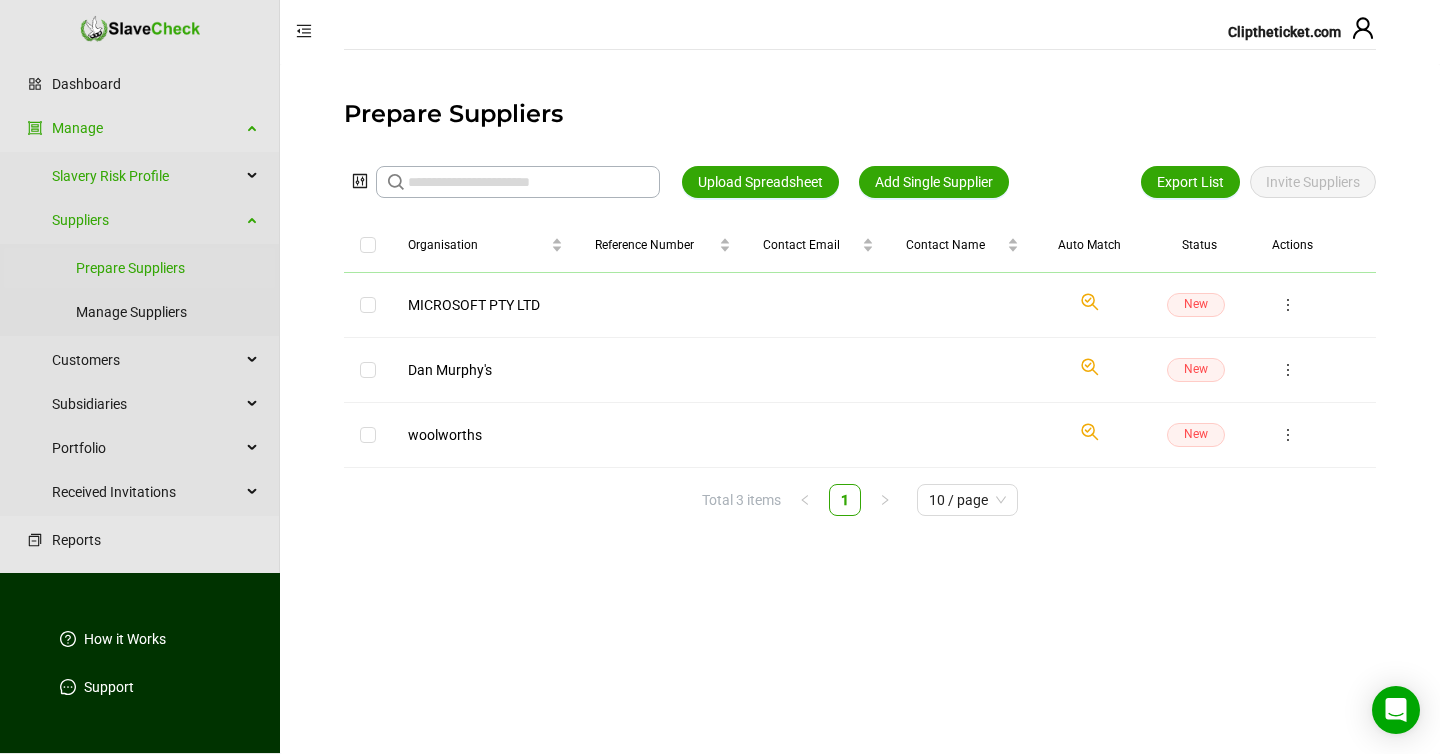 click 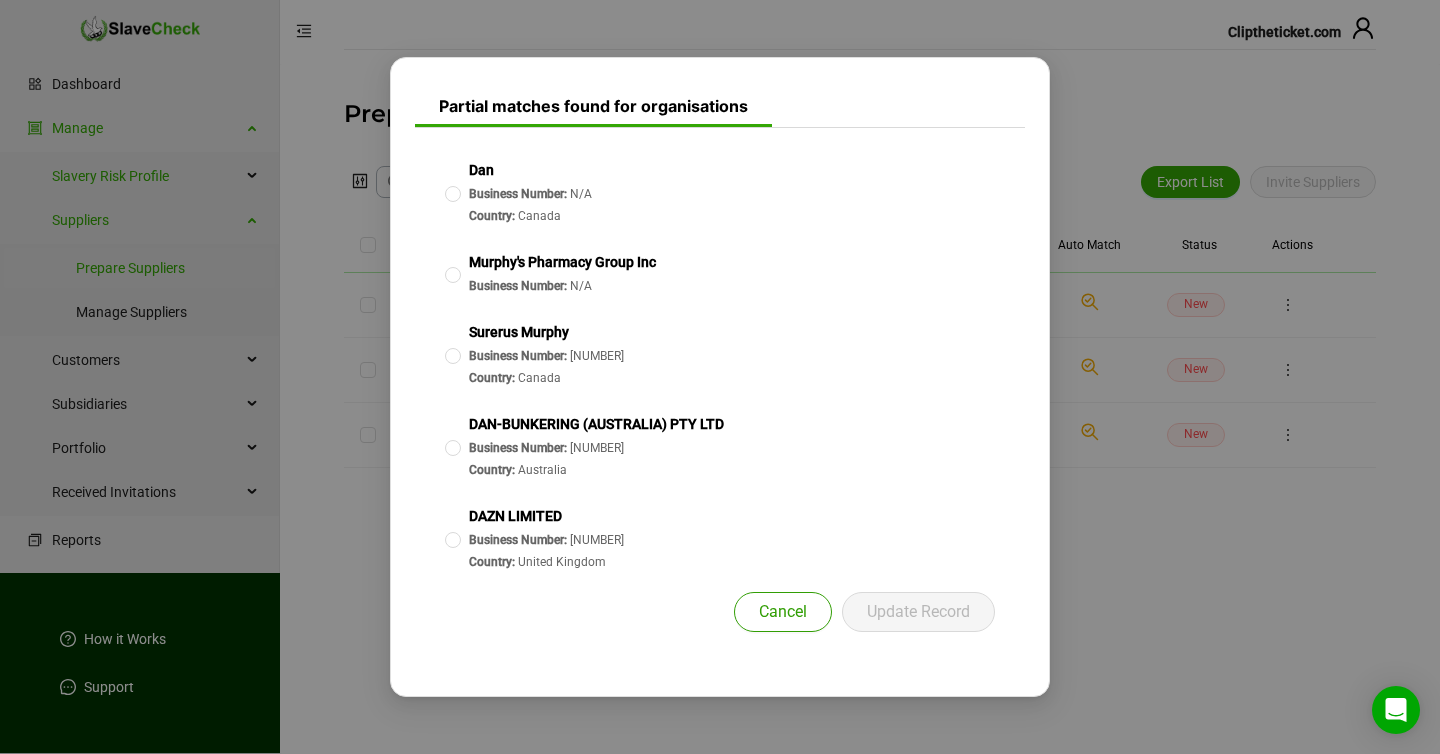 click on "Cancel" at bounding box center [783, 612] 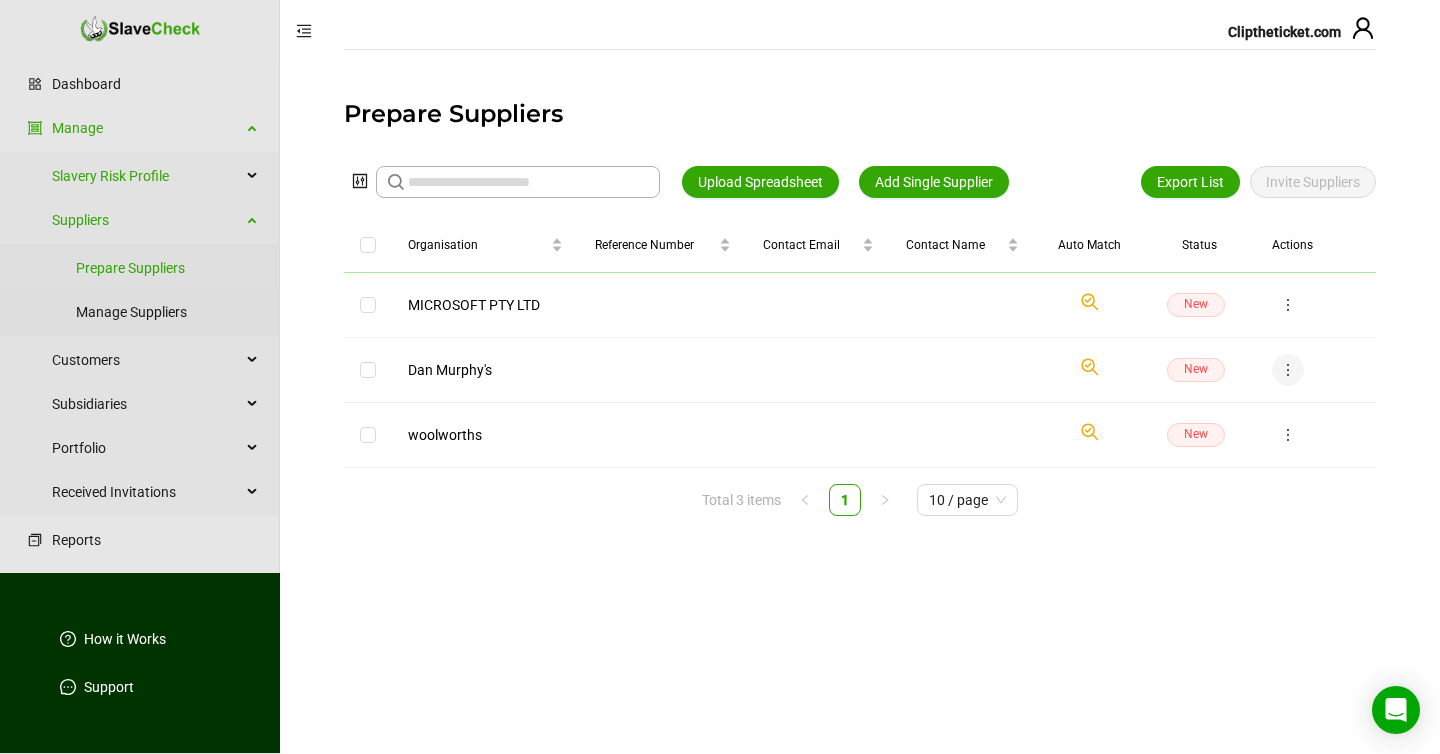 click 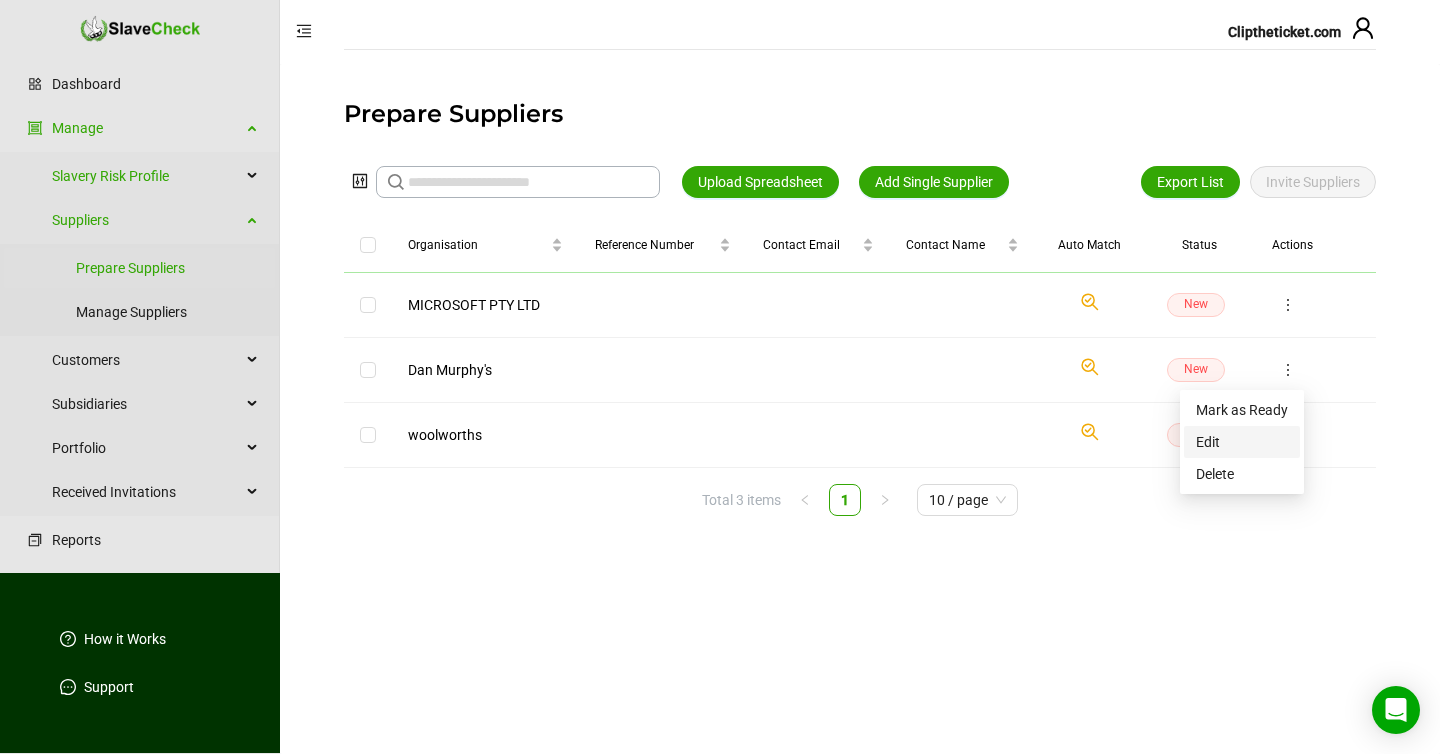 click on "Edit" at bounding box center (1242, 442) 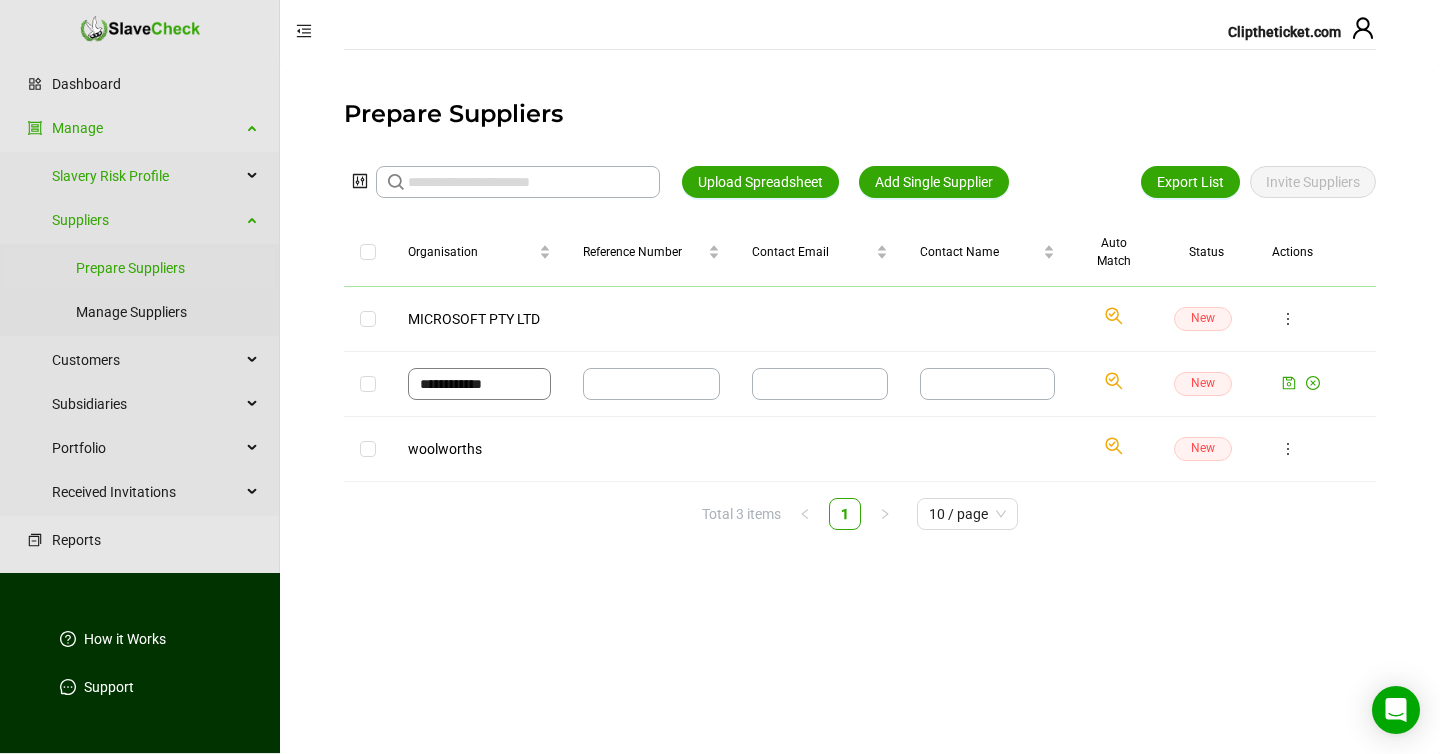 click on "**********" at bounding box center (479, 384) 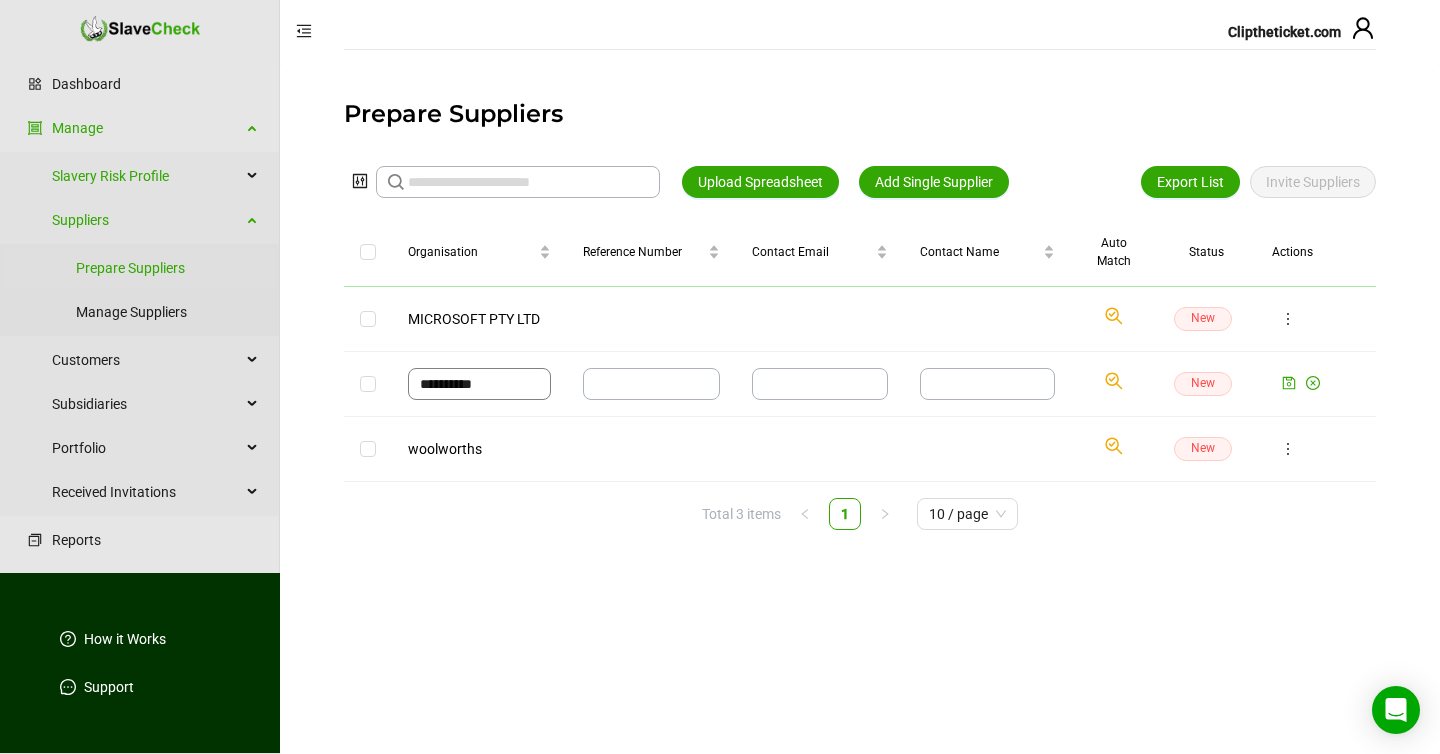 type on "**********" 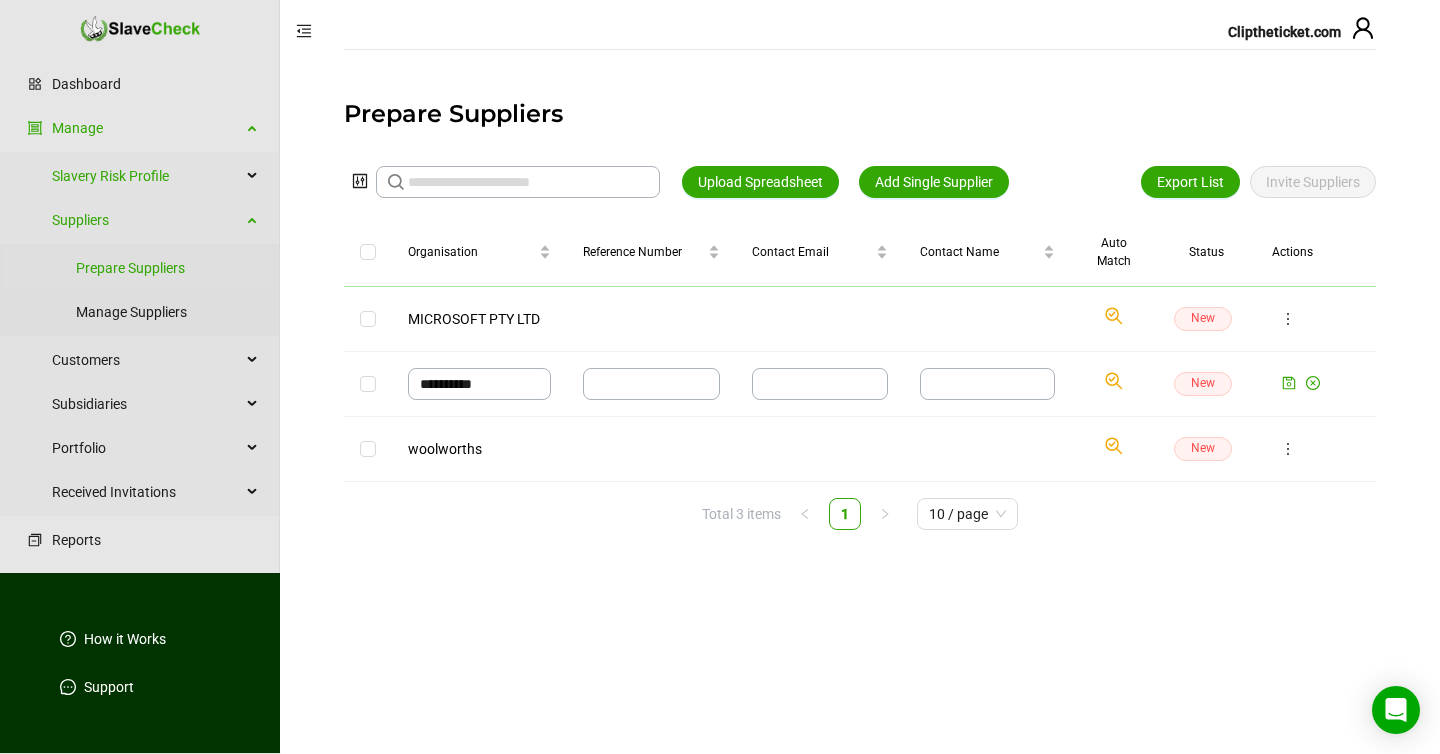 click 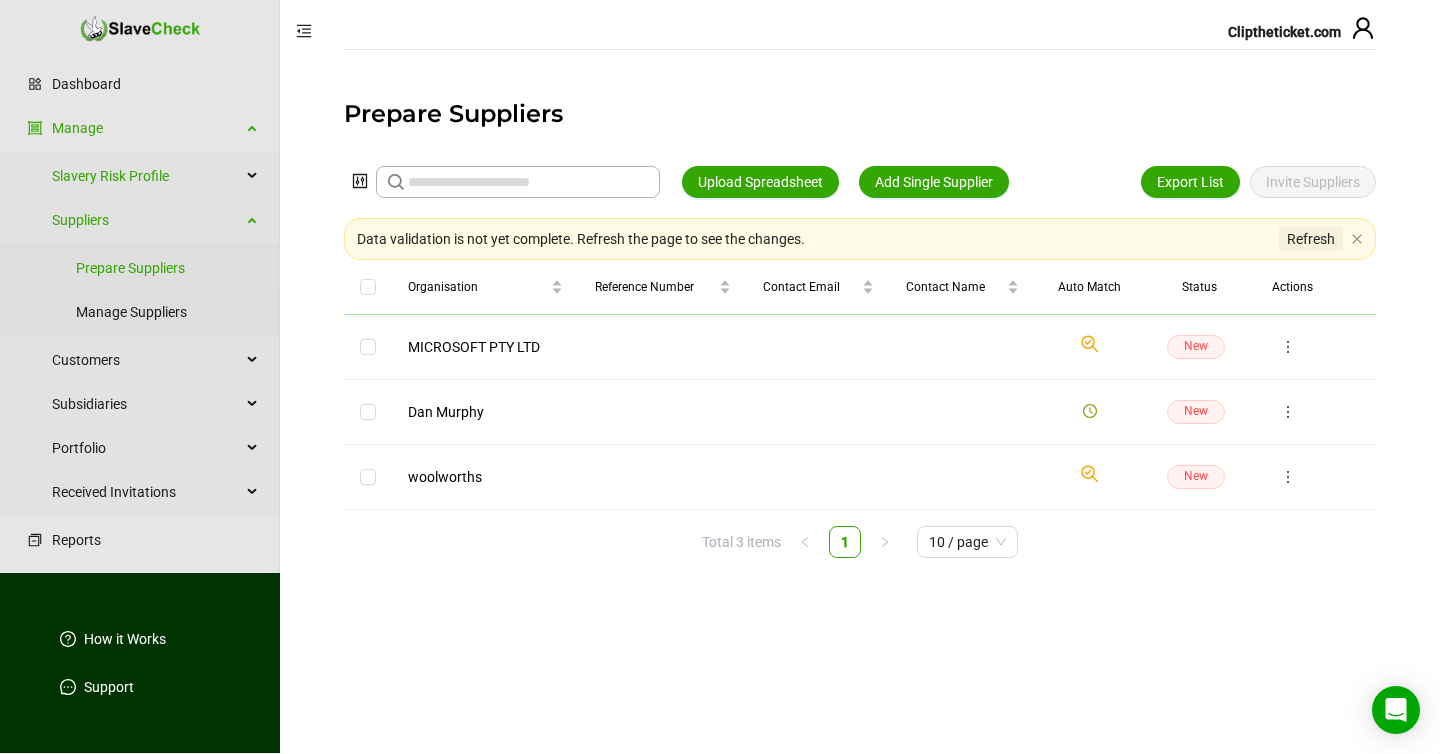 click on "Refresh" at bounding box center (1311, 239) 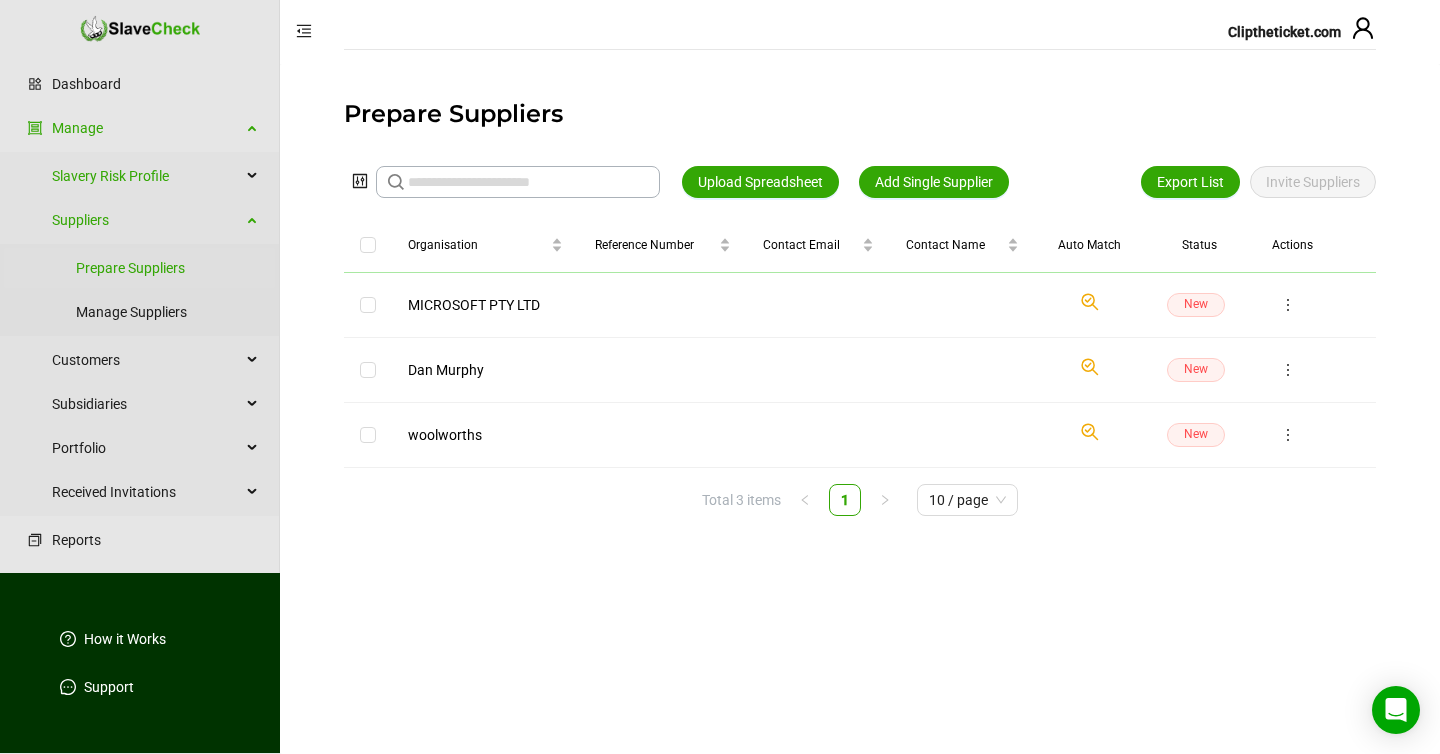 click on "Check if we have found a suitable organisation in our system." 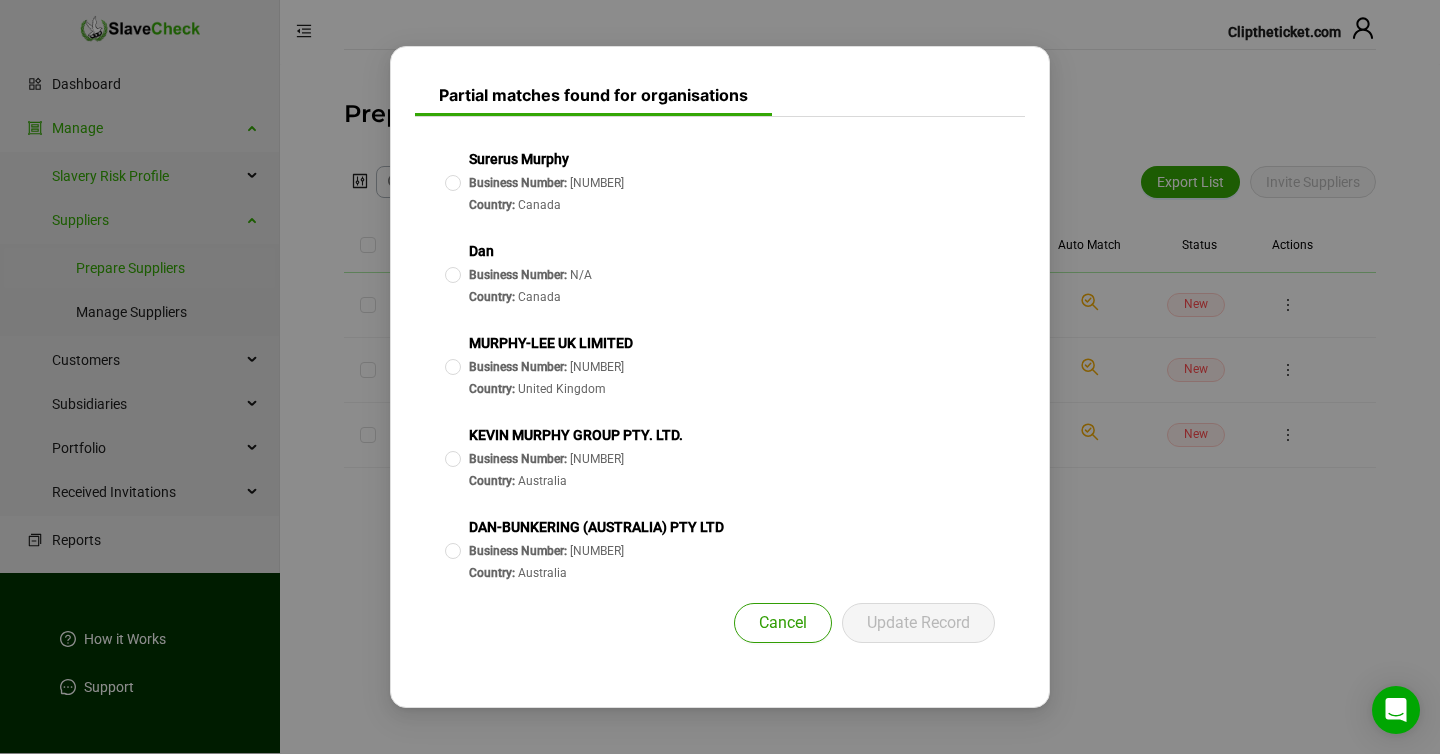 click on "Cancel" at bounding box center (783, 623) 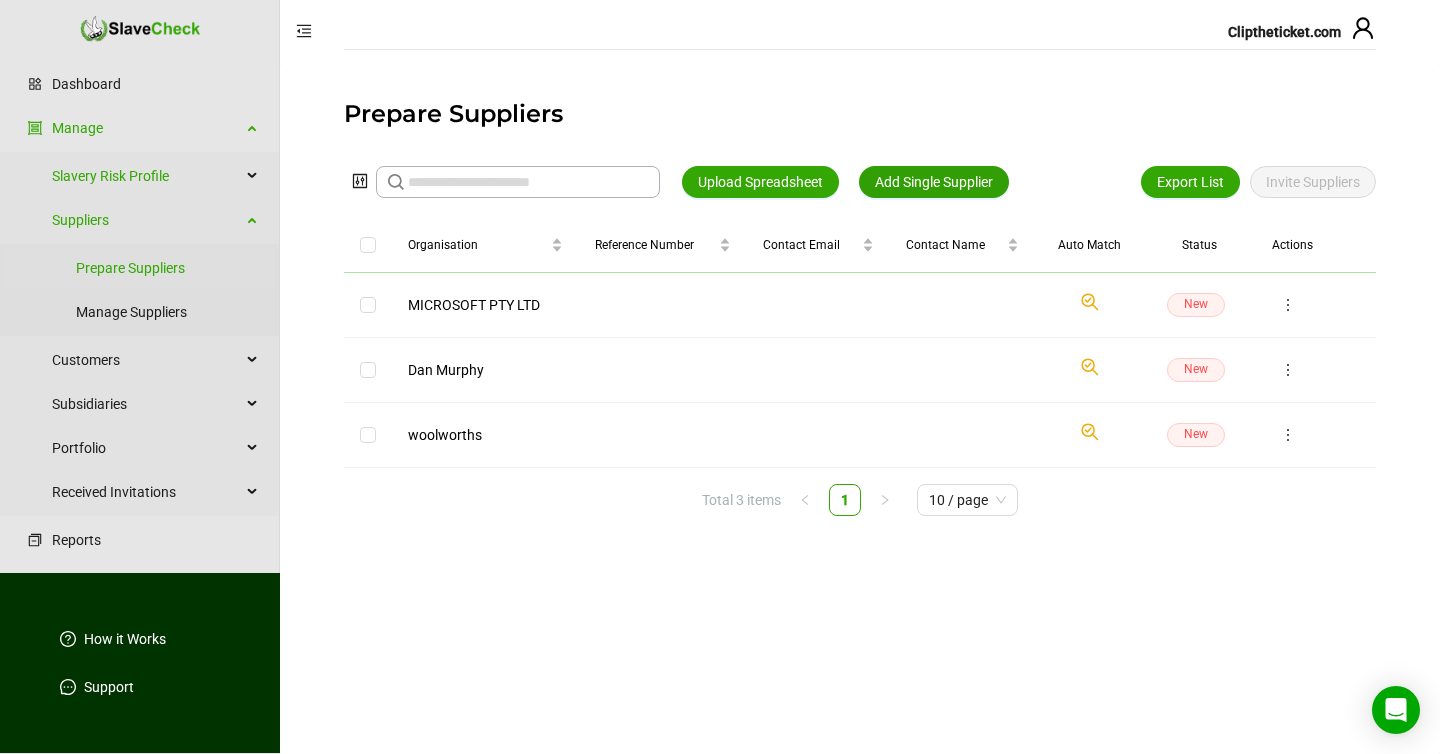 click on "Add Single Supplier" at bounding box center [934, 182] 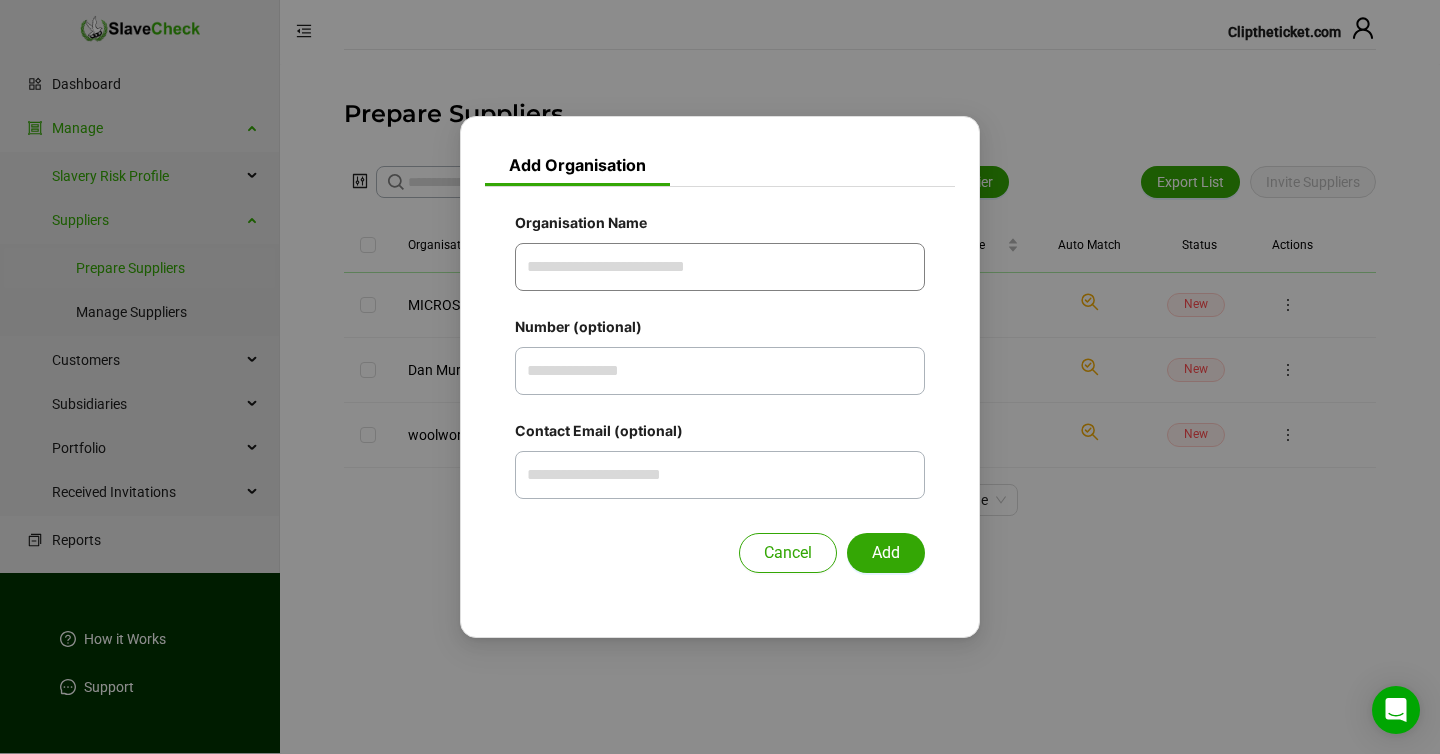 click on "Organisation Name" at bounding box center (720, 267) 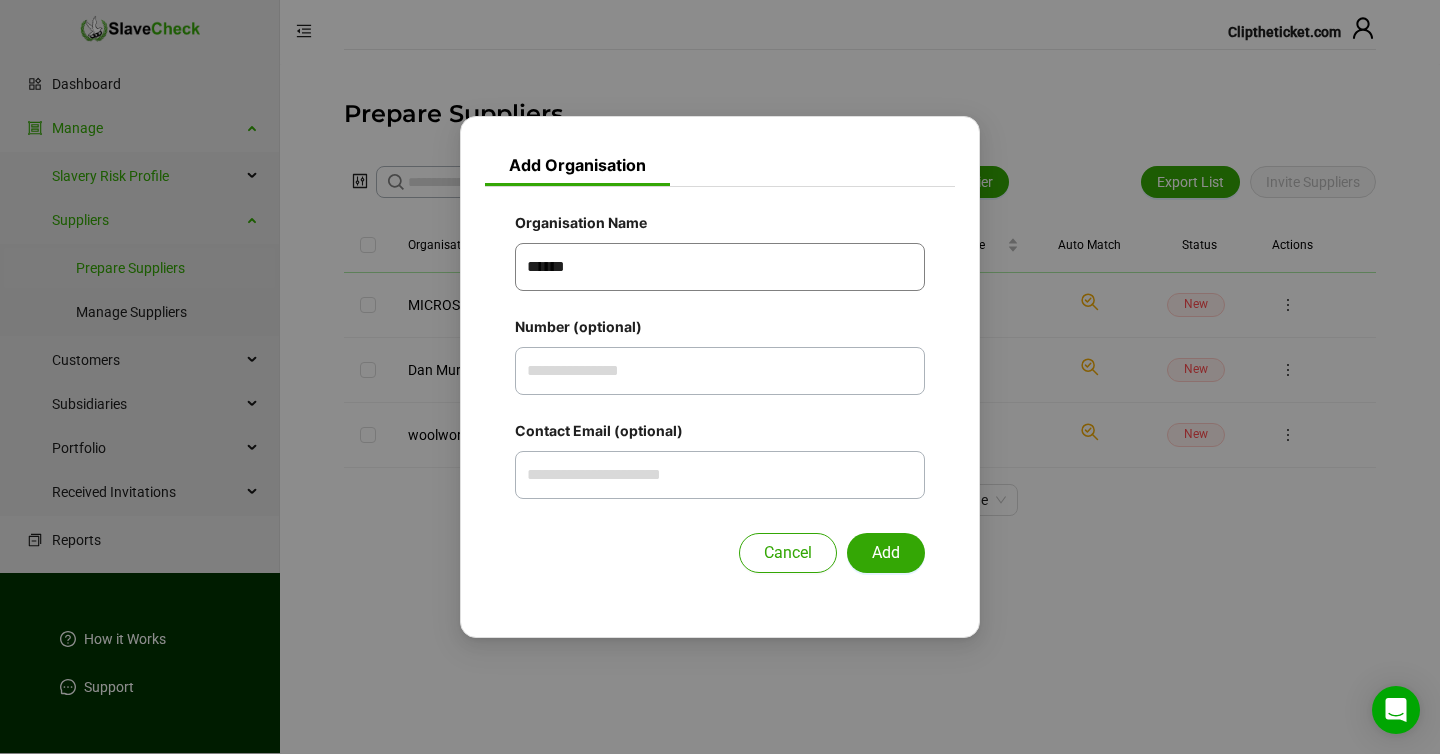 type on "******" 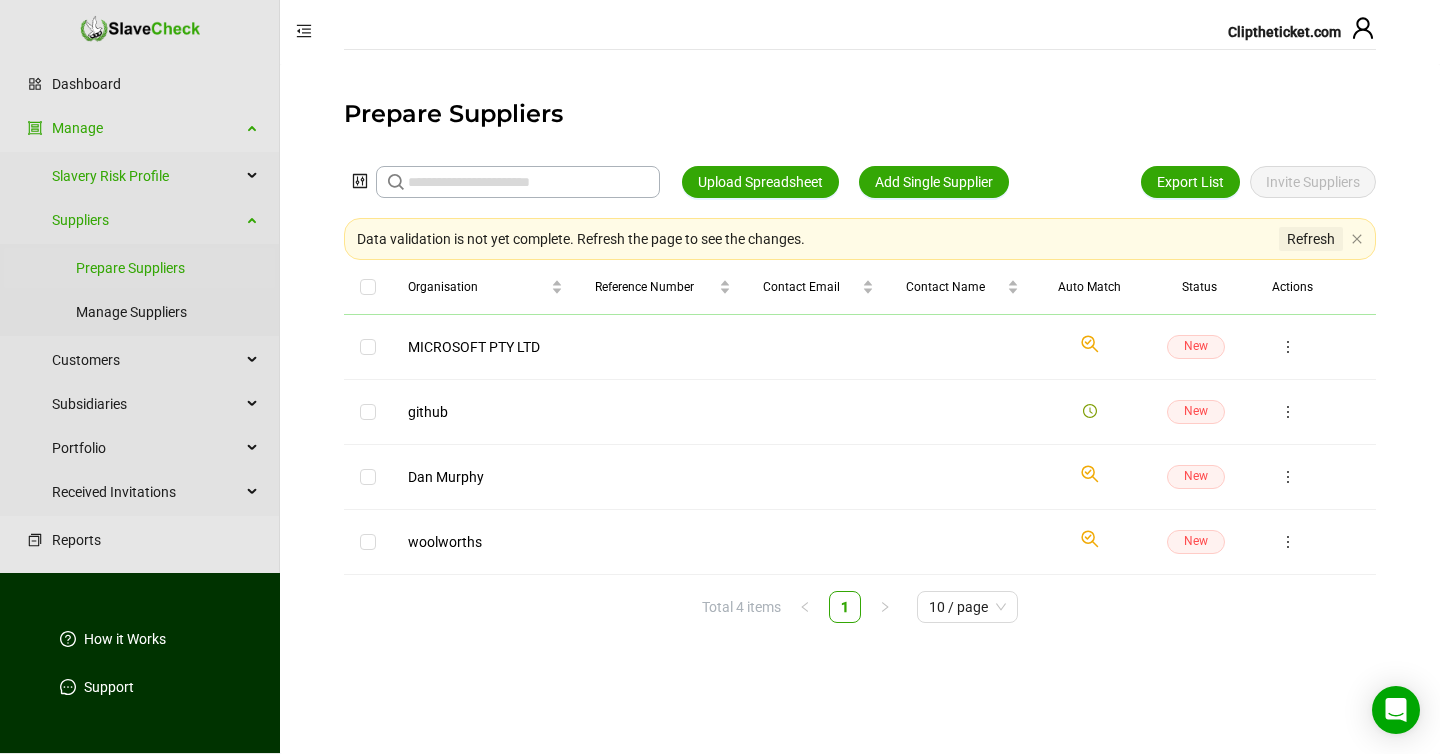 click on "Refresh" at bounding box center [1311, 239] 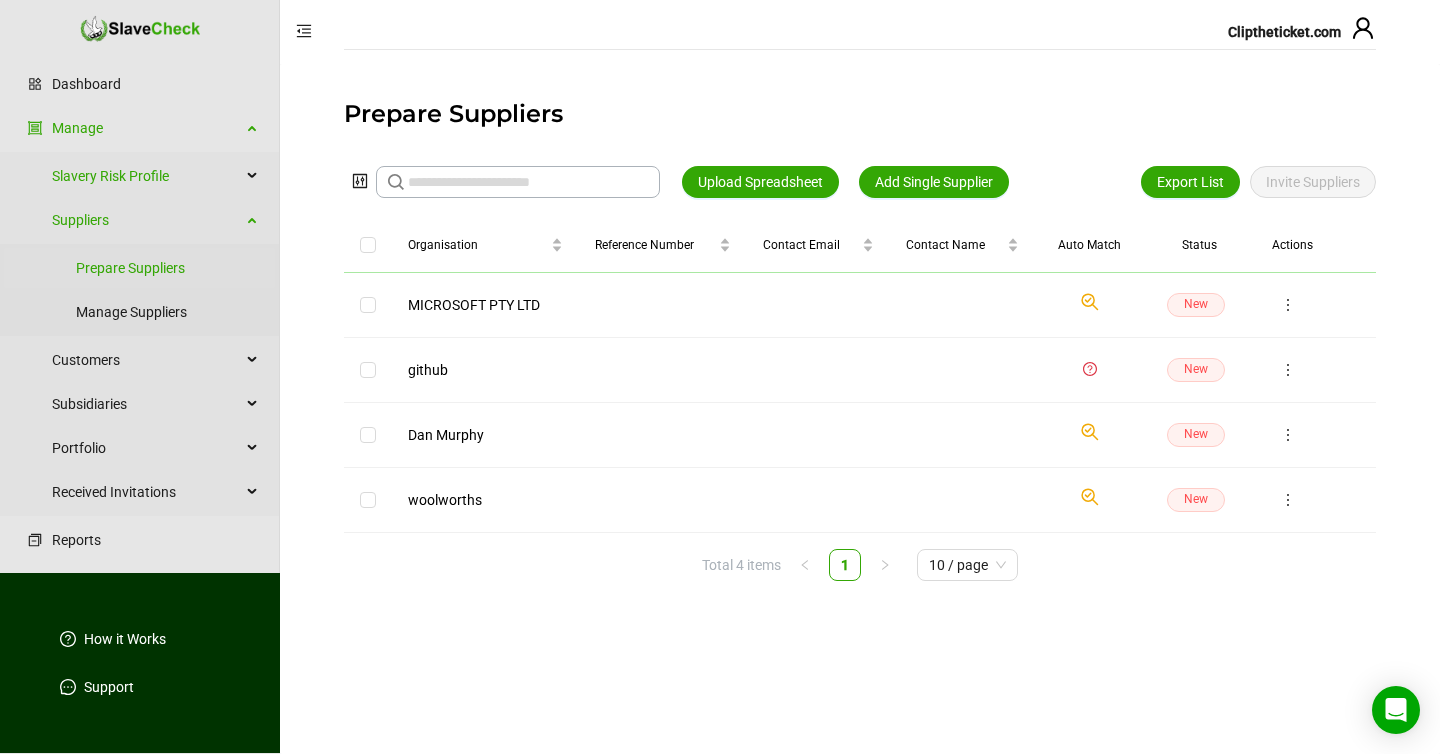 click 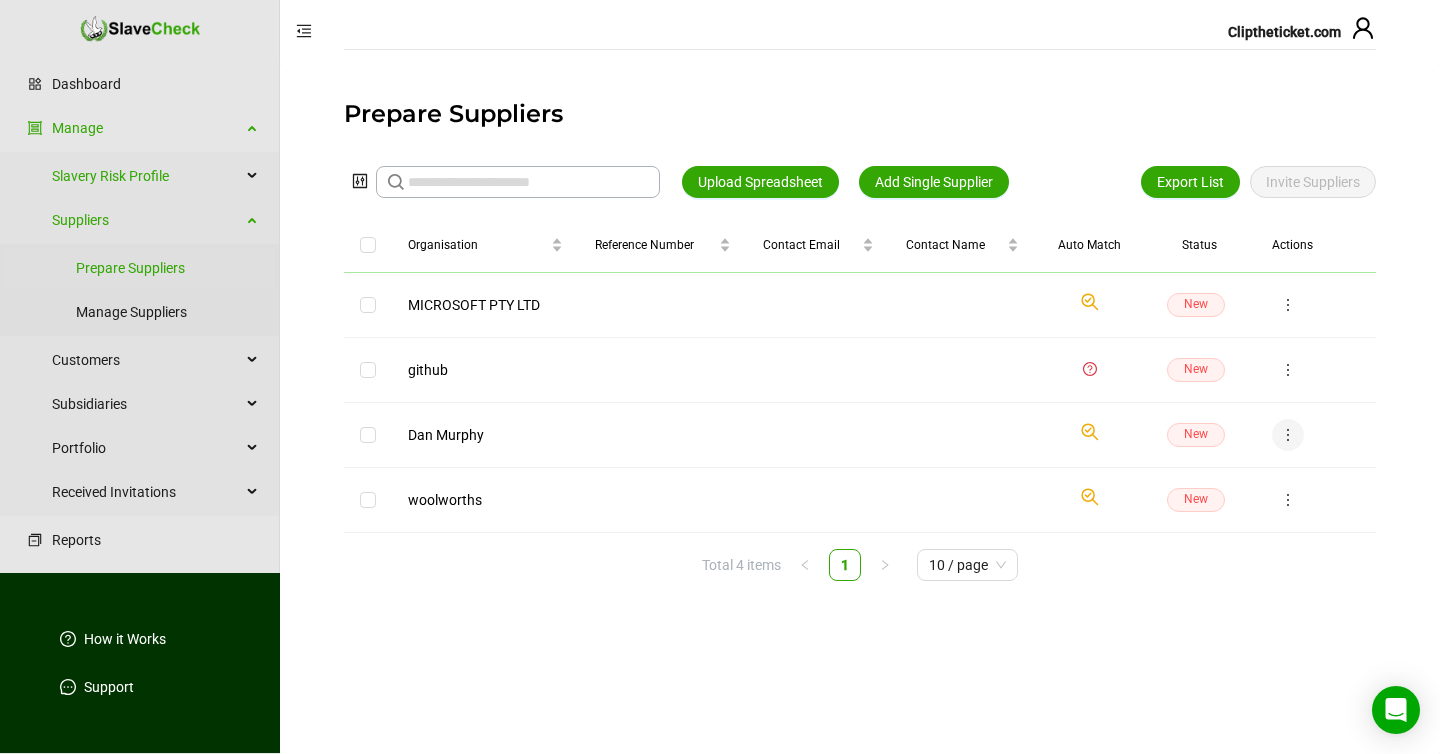 click 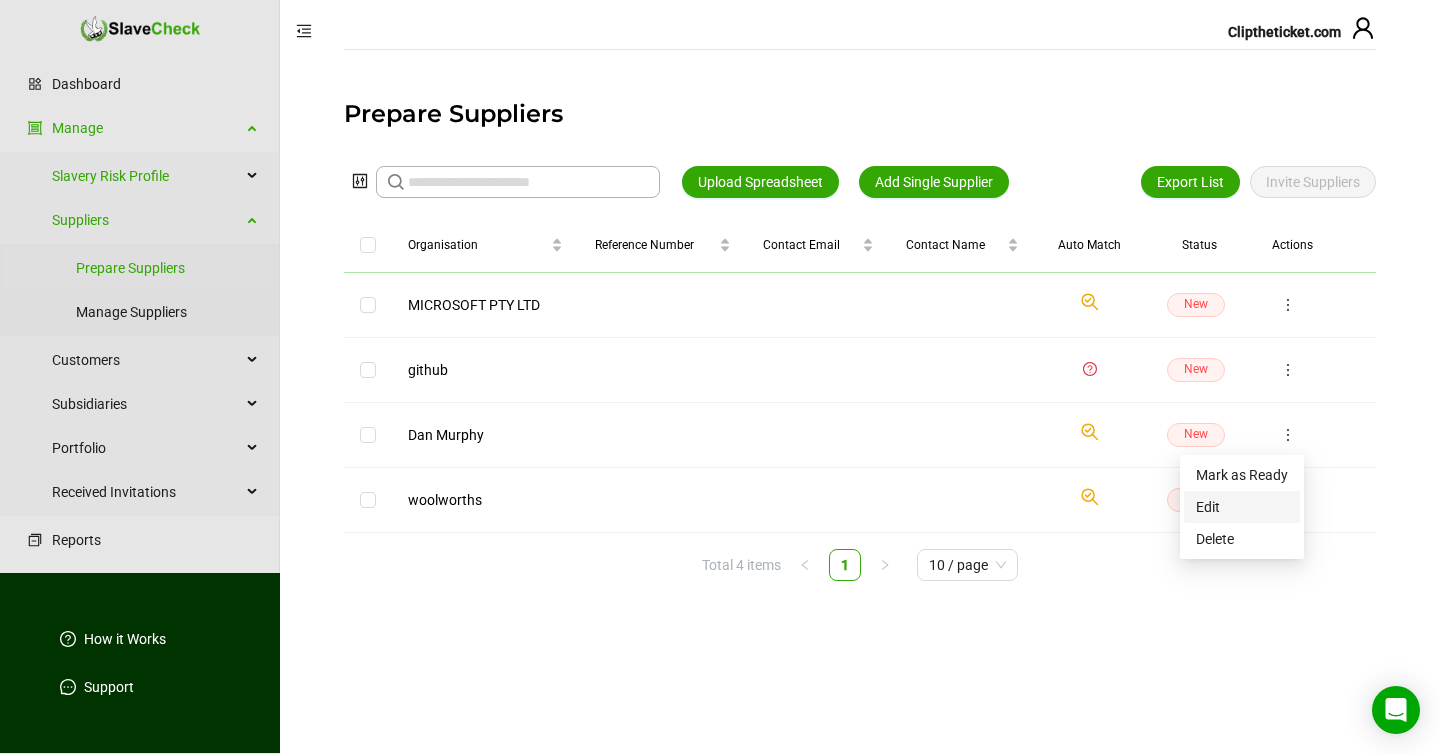 click on "Edit" at bounding box center [1242, 507] 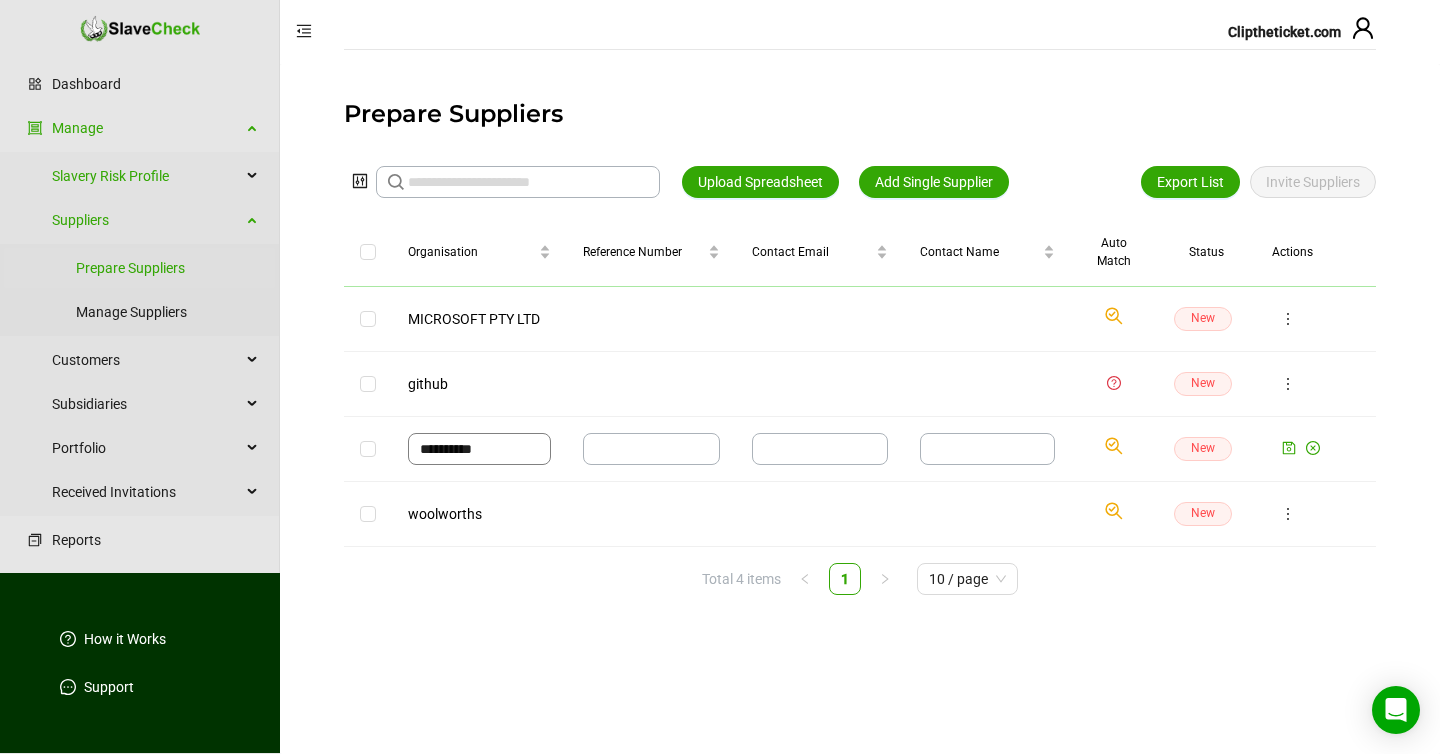click on "**********" at bounding box center [479, 449] 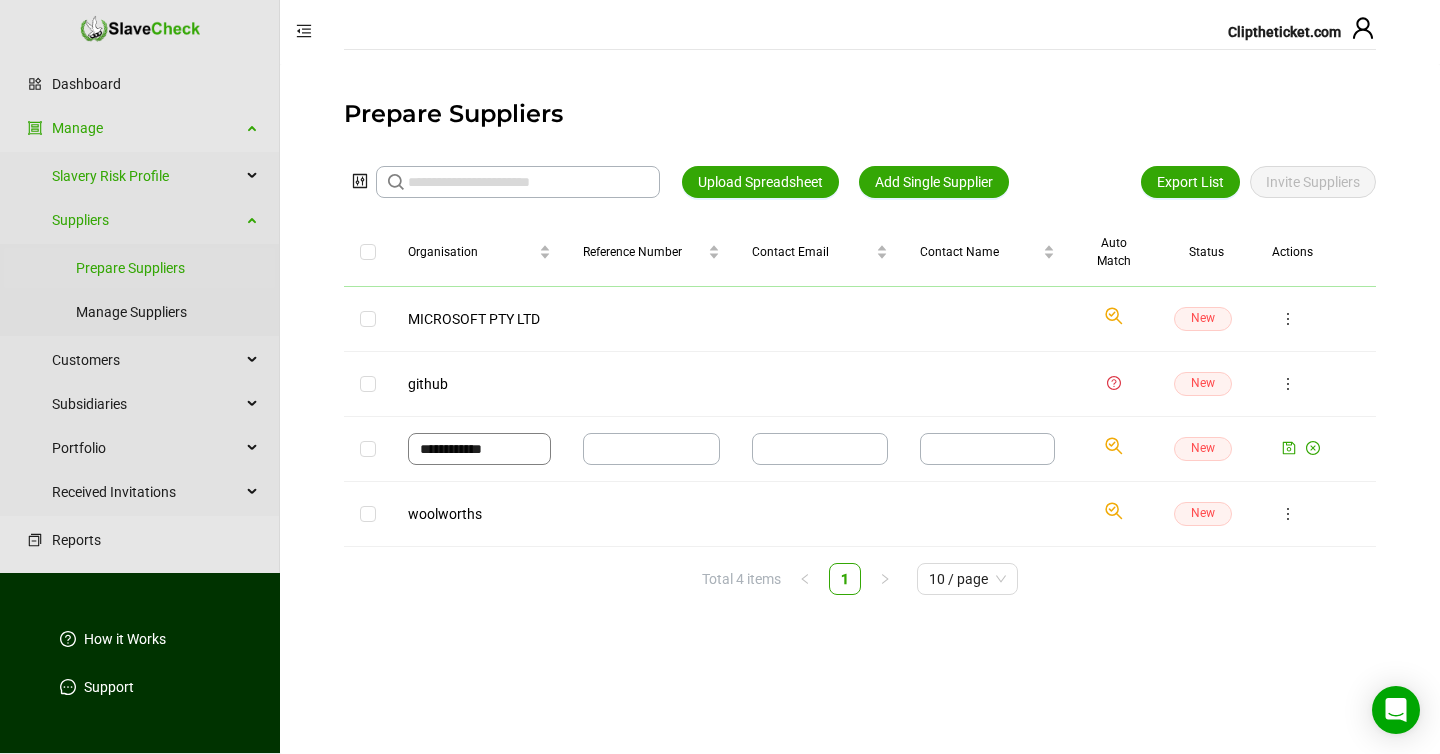 type on "**********" 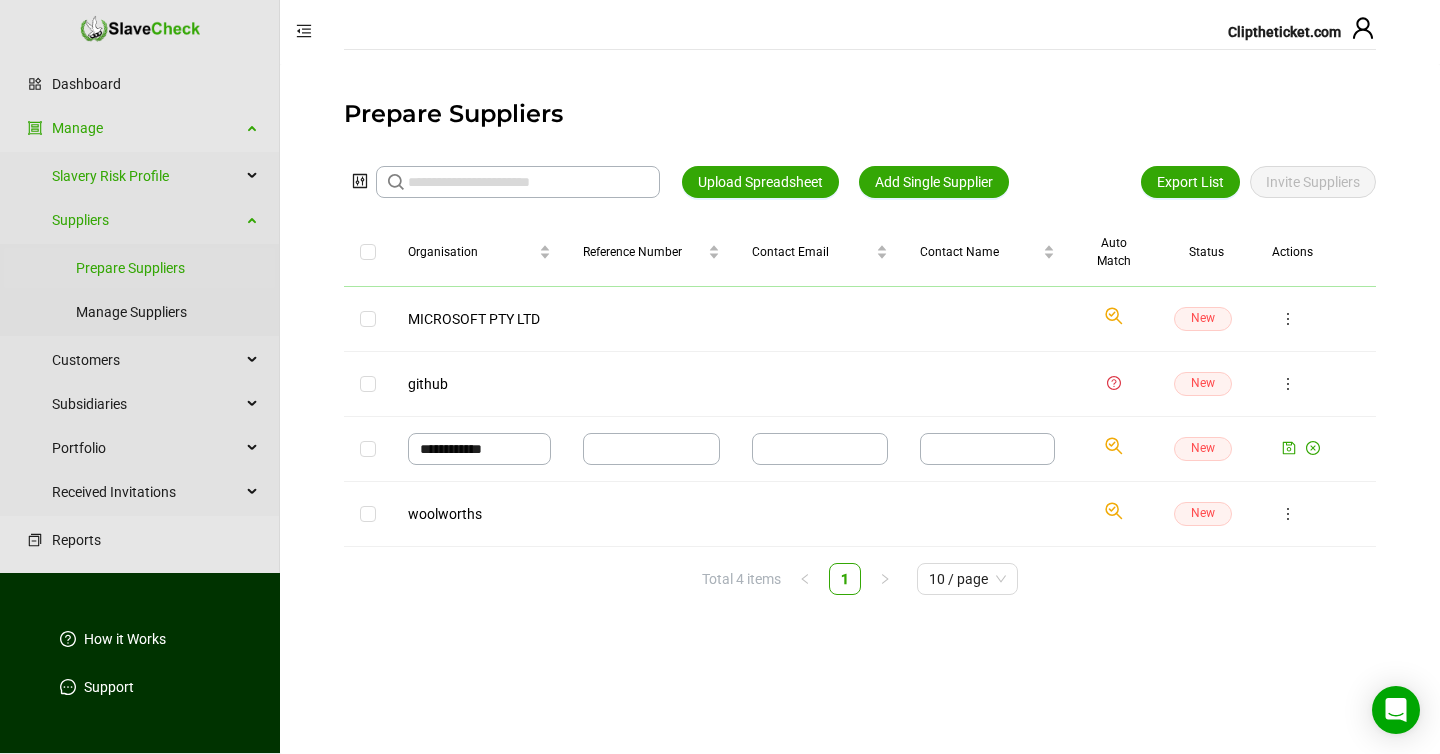 click 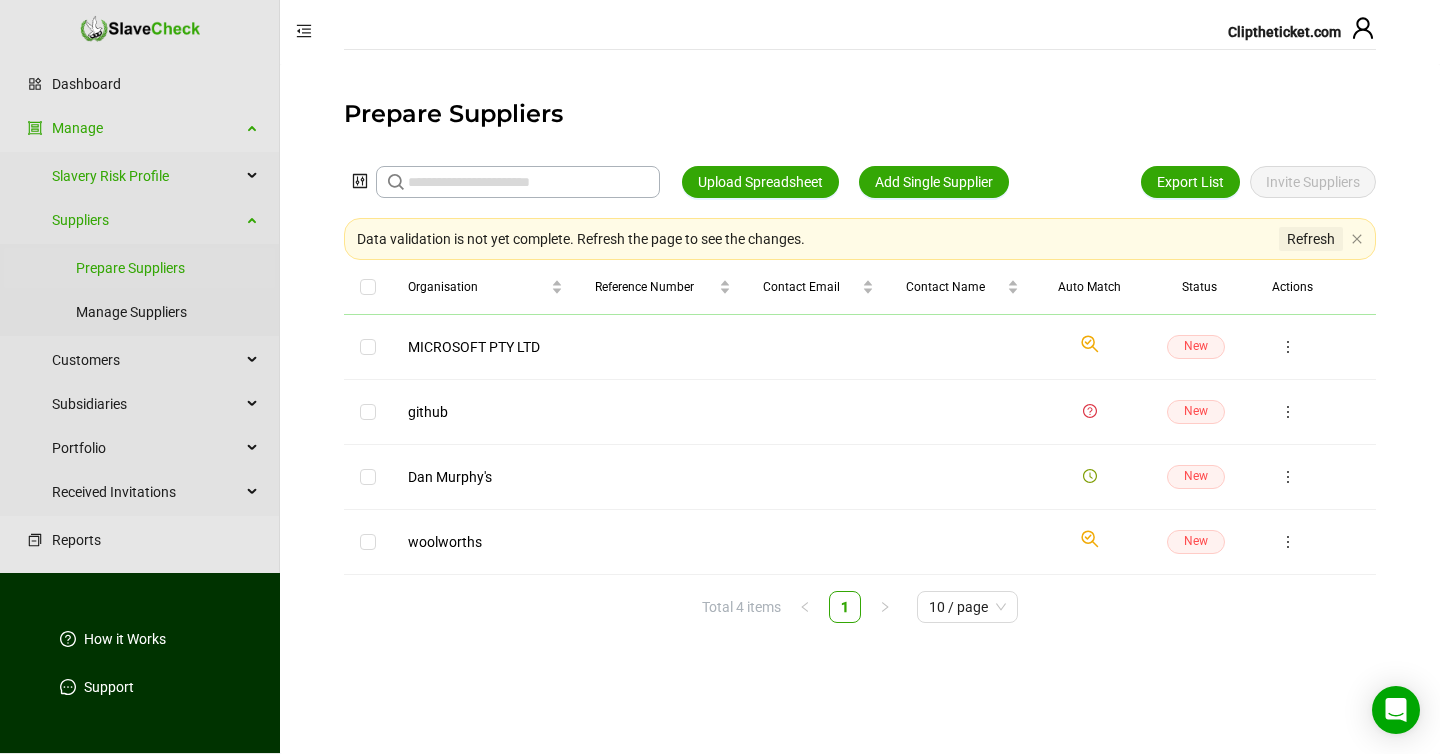 click on "Refresh" at bounding box center [1311, 239] 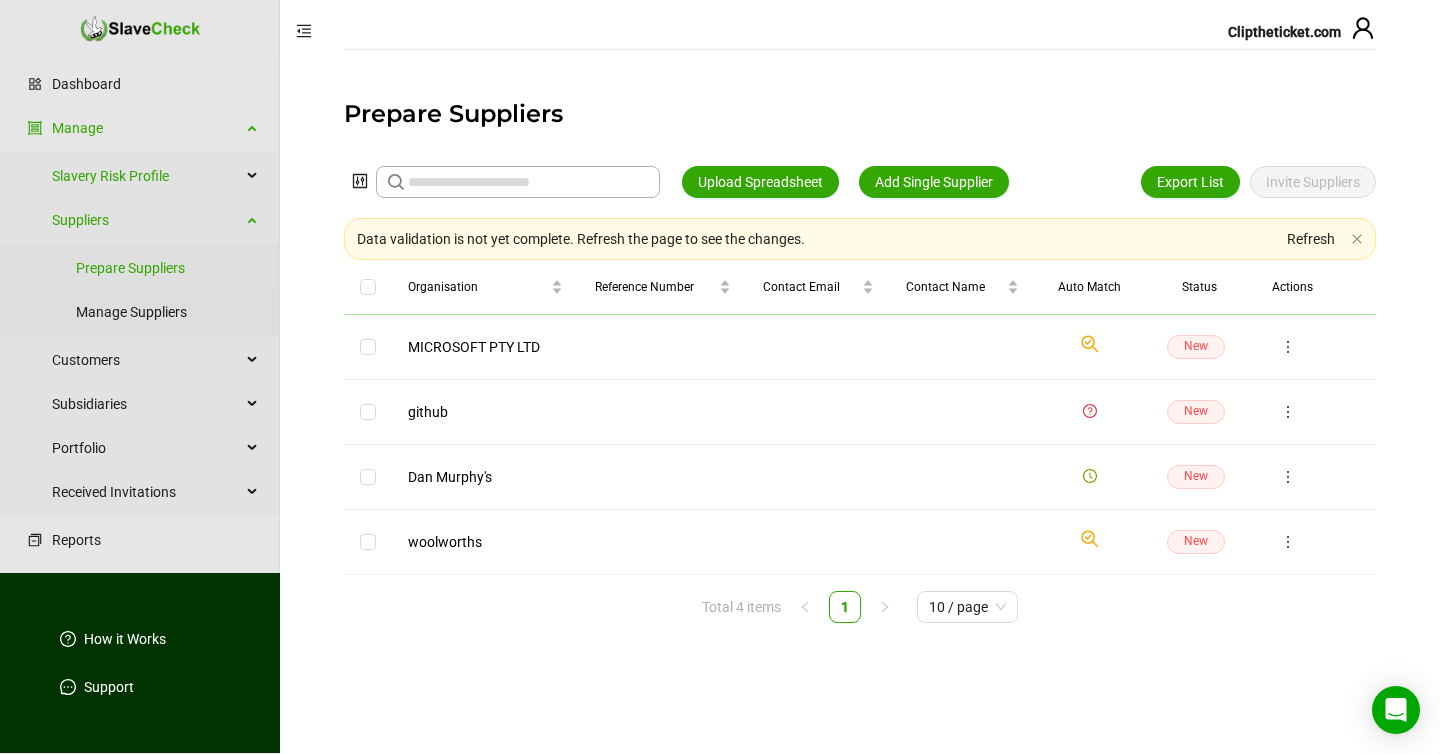 click 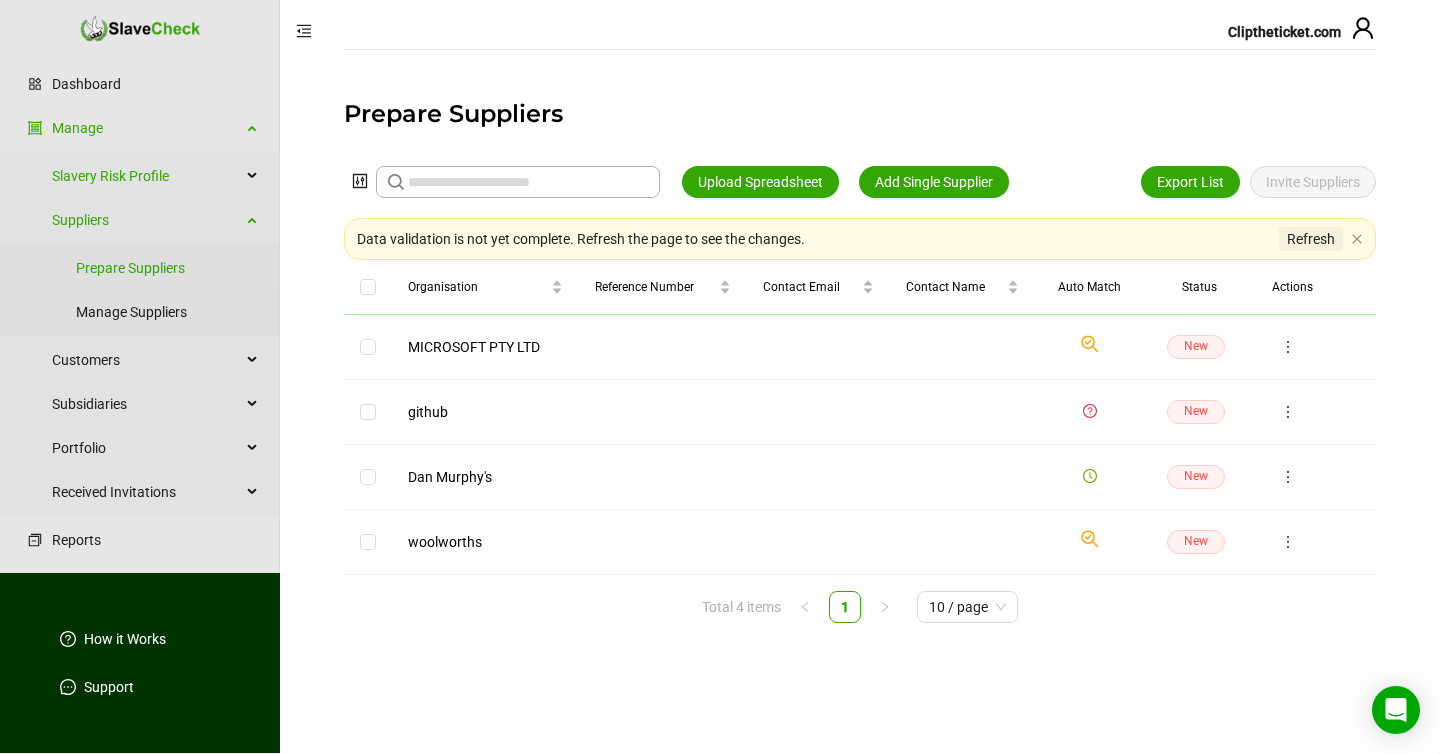 click on "Refresh" at bounding box center (1311, 239) 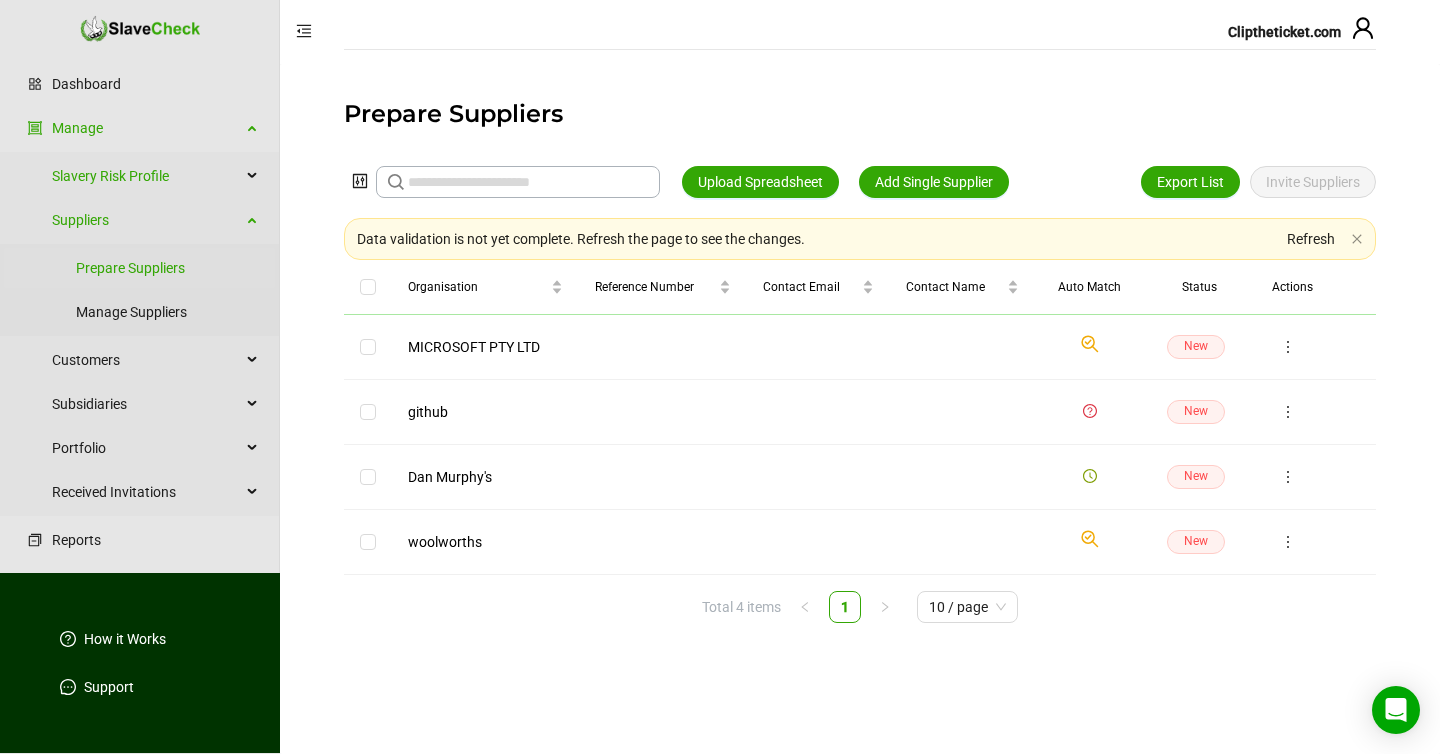 click on "Data validation is not yet complete. Refresh the page to see the changes. Refresh Organisation Reference Number Contact Email Contact Name Auto Match Status Actions [COMPANY] LIMITED Check if we have found a suitable organisation in our system. New Dan Murphy's New [COMPANY] Check if we have found a suitable organisation in our system. New Total 4 items 1 10 / page" at bounding box center (860, 409) 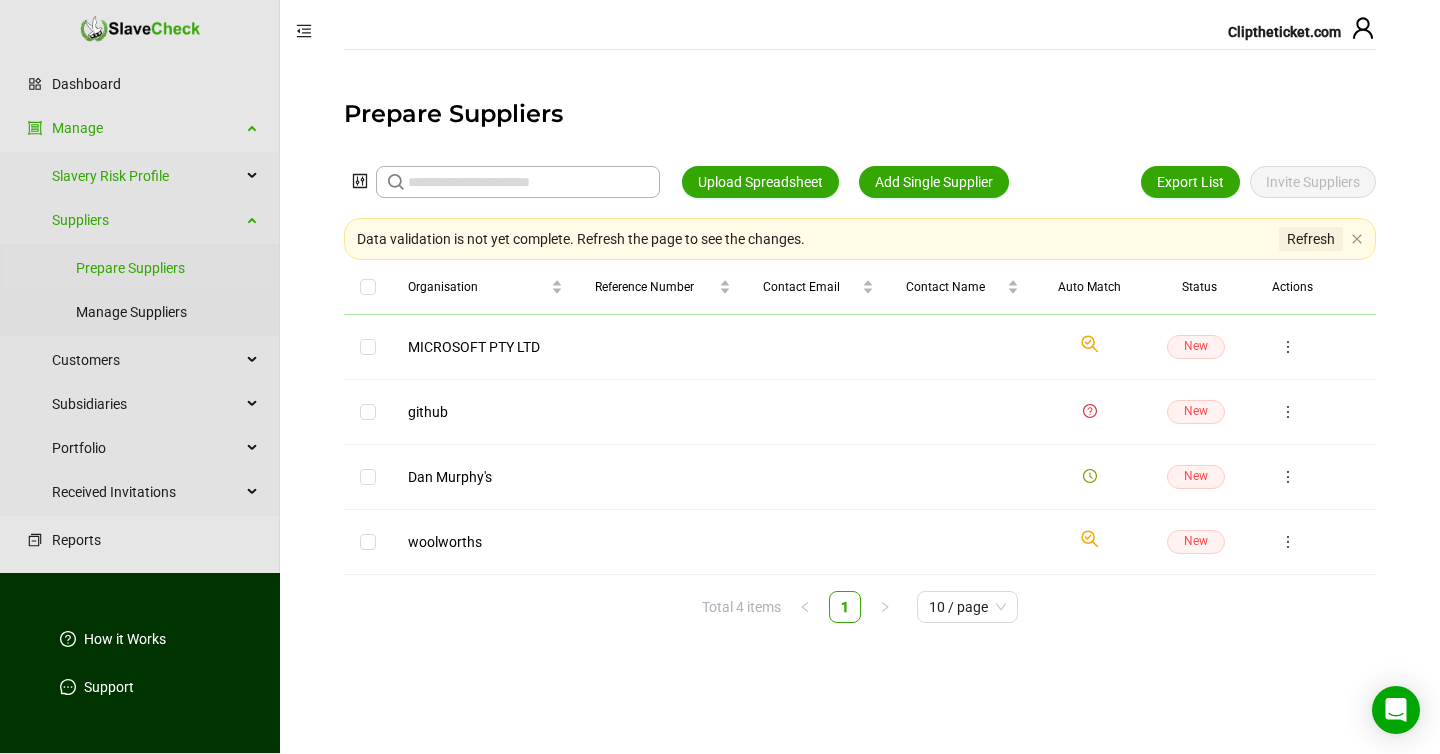 click on "Refresh" at bounding box center [1311, 239] 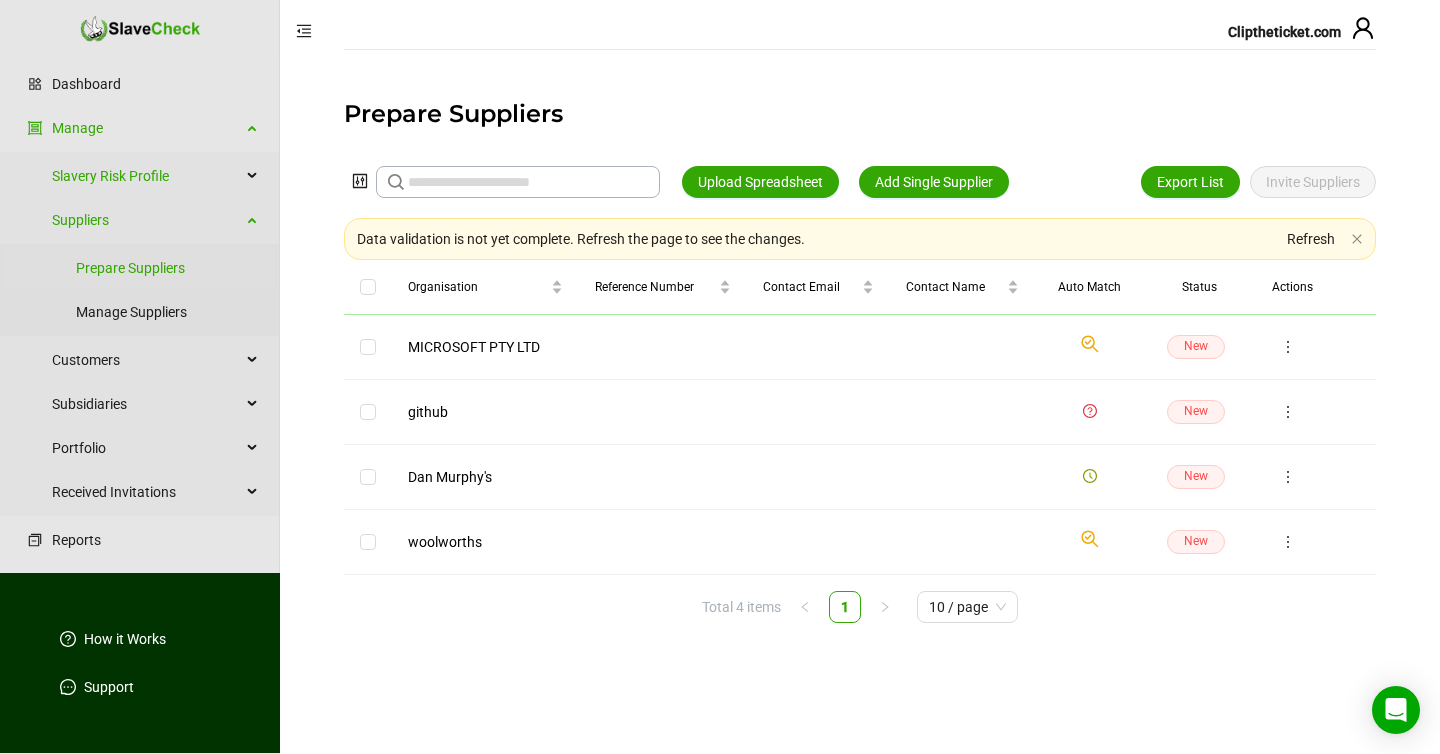 click 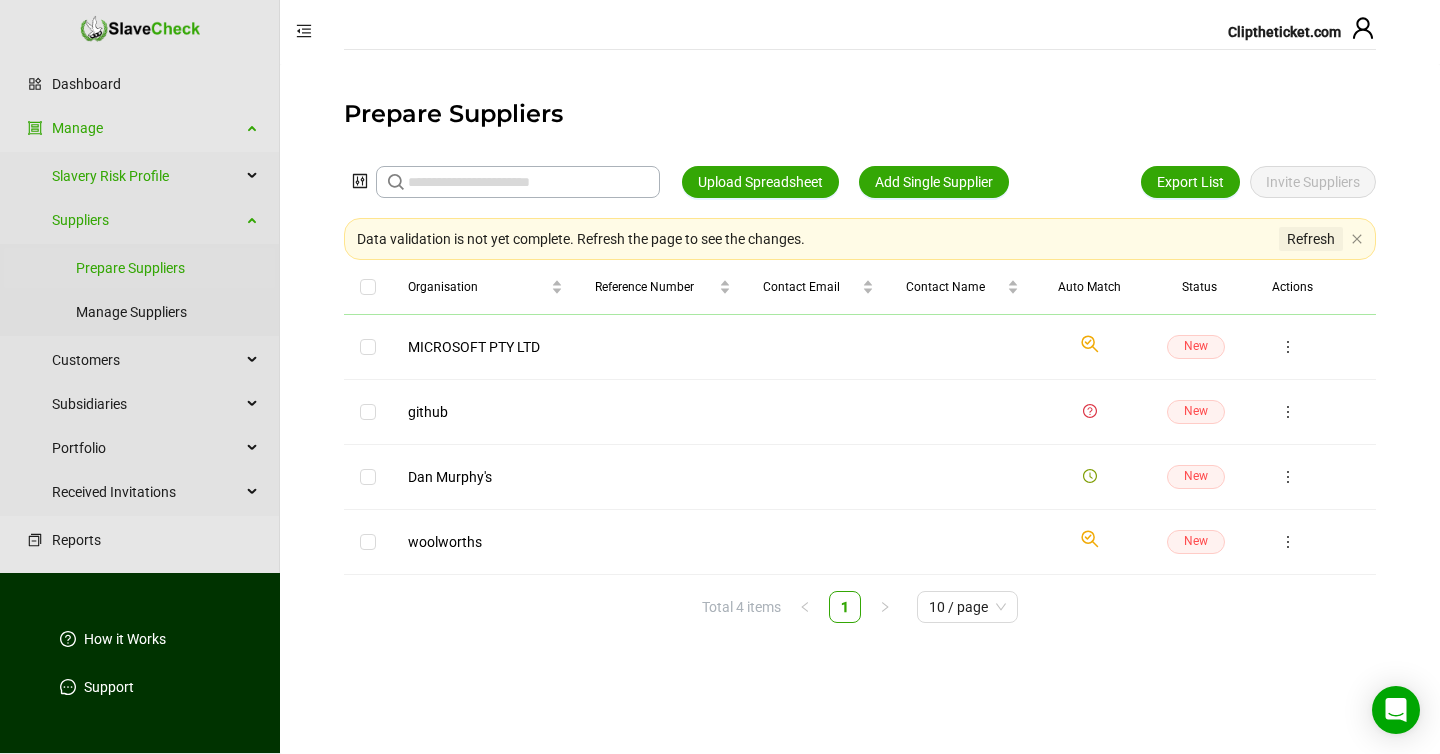 click on "Refresh" at bounding box center [1311, 239] 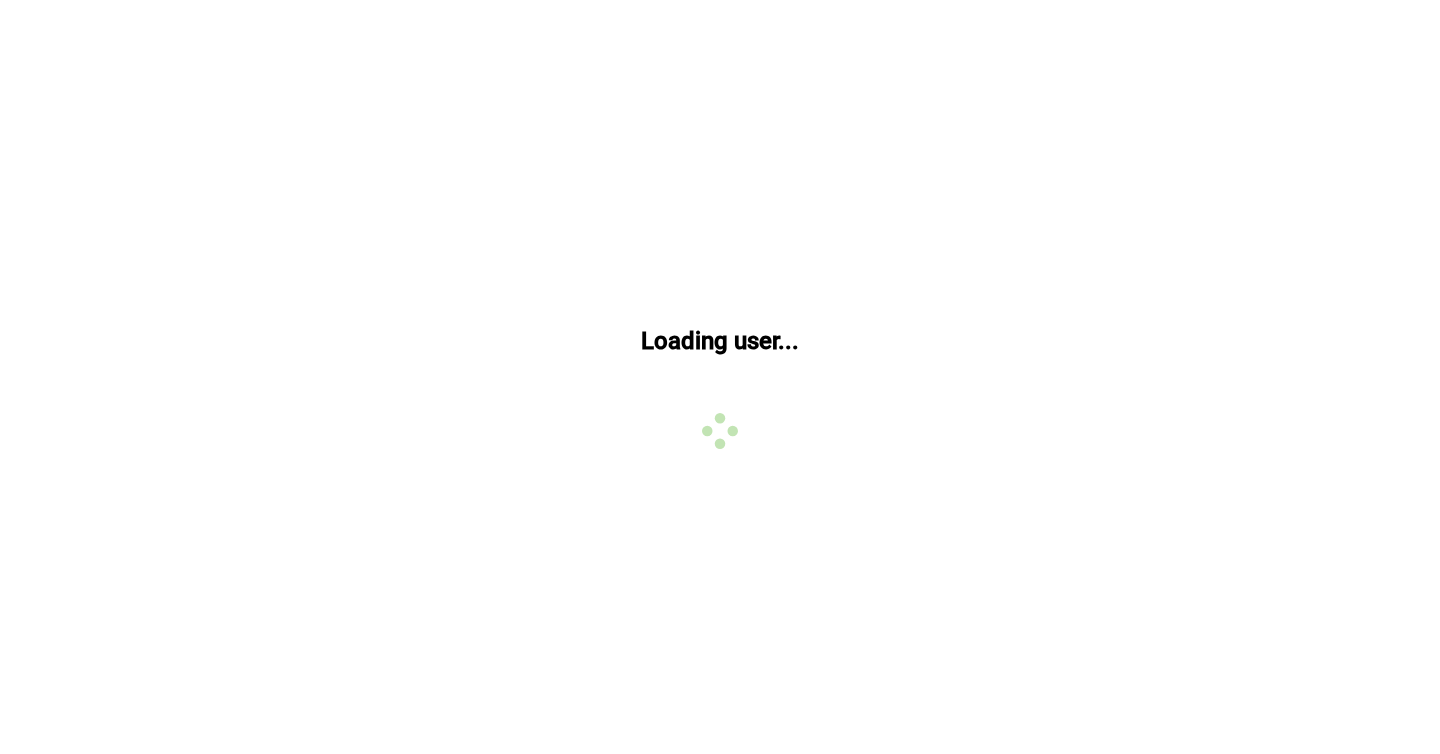 scroll, scrollTop: 0, scrollLeft: 0, axis: both 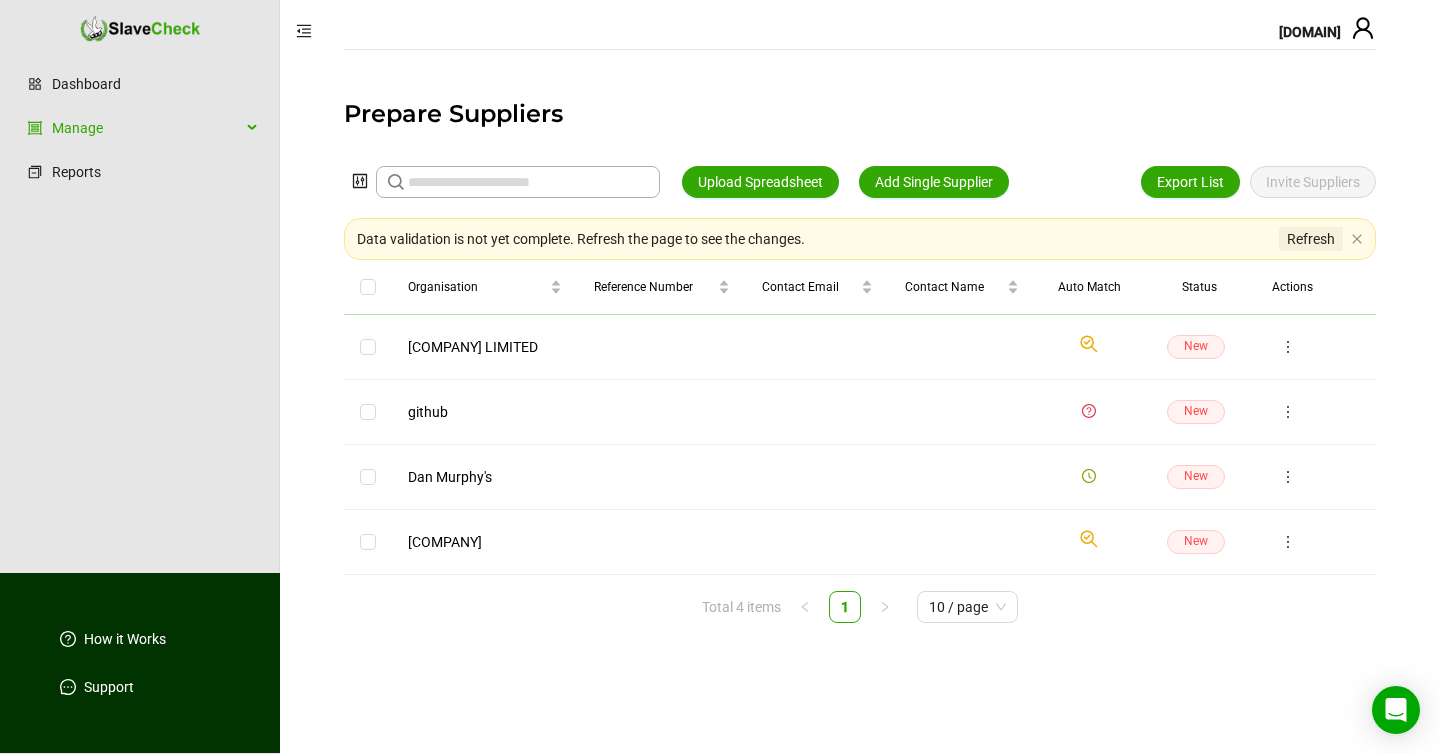 click on "Refresh" at bounding box center (1311, 239) 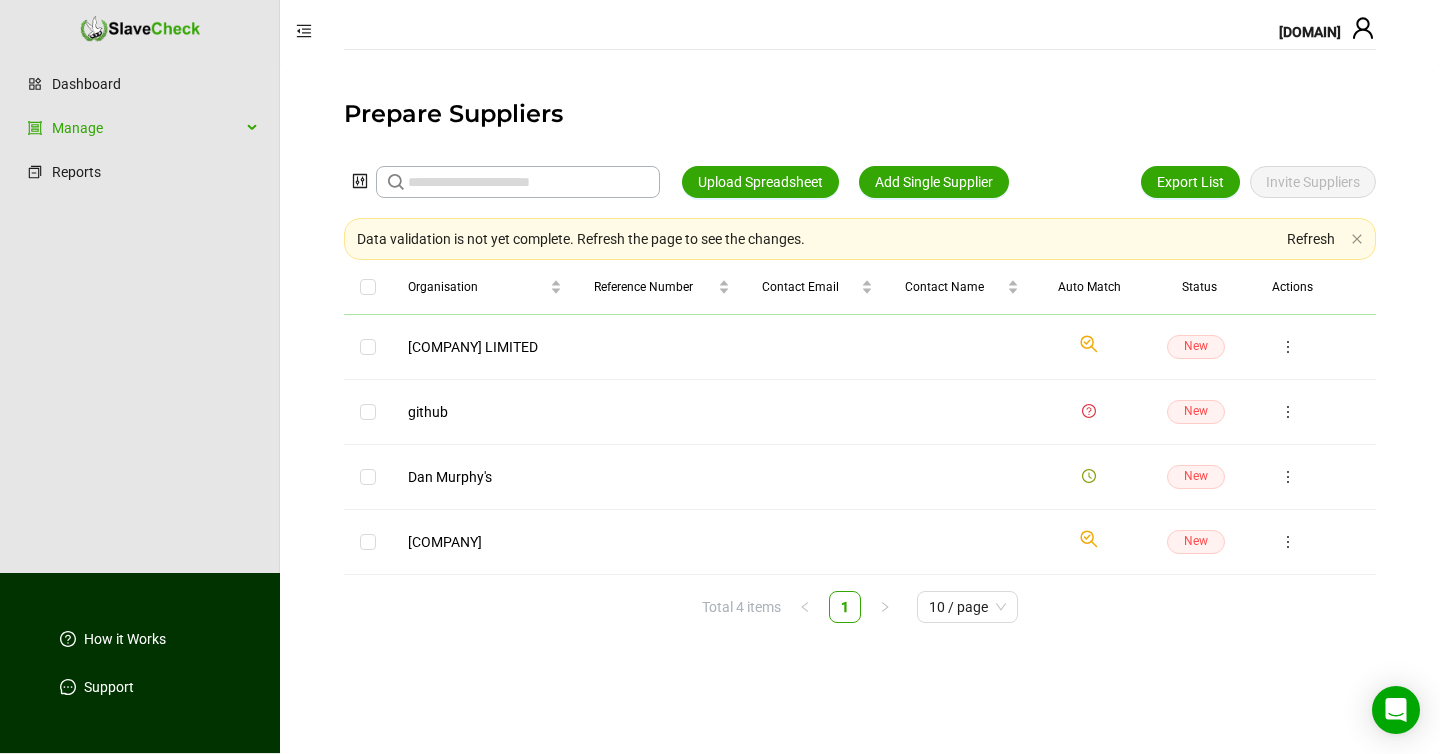 click 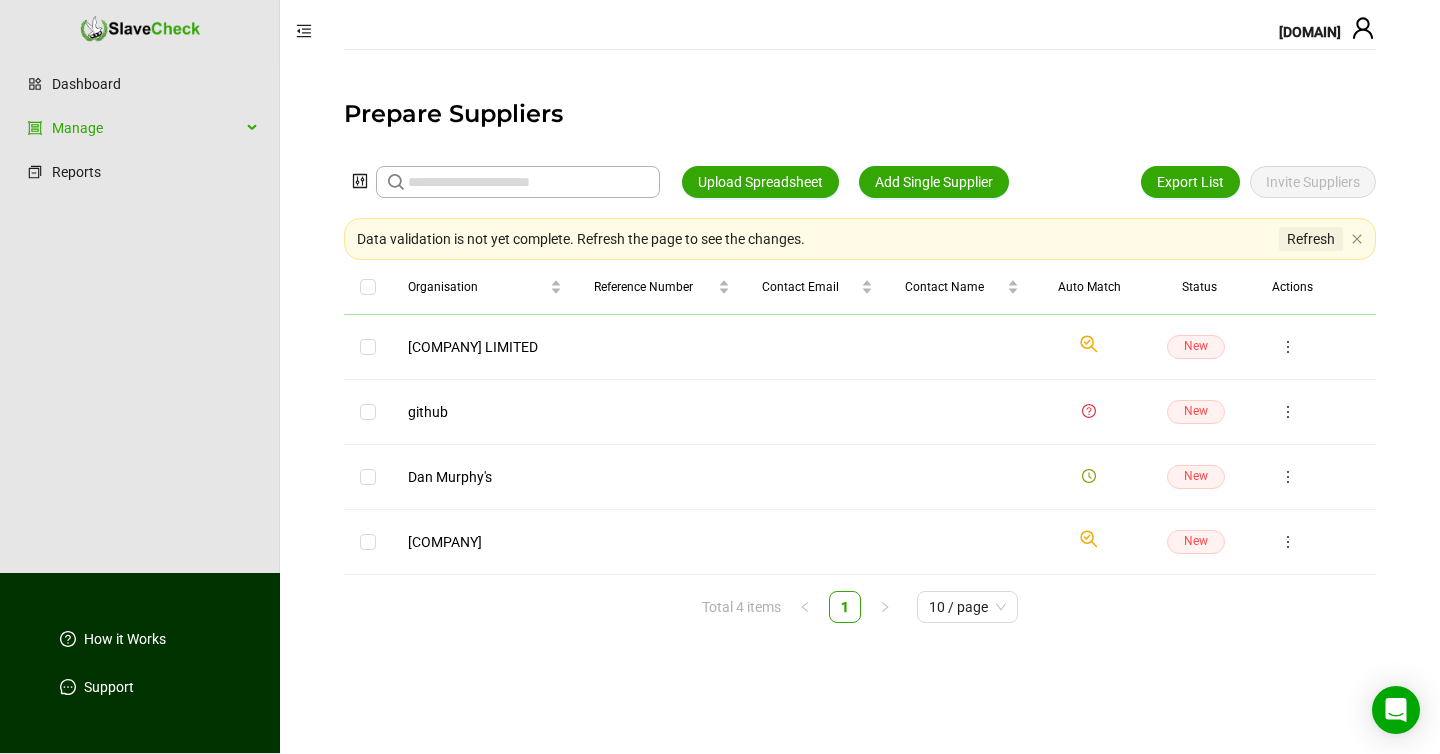 click on "Refresh" at bounding box center [1311, 239] 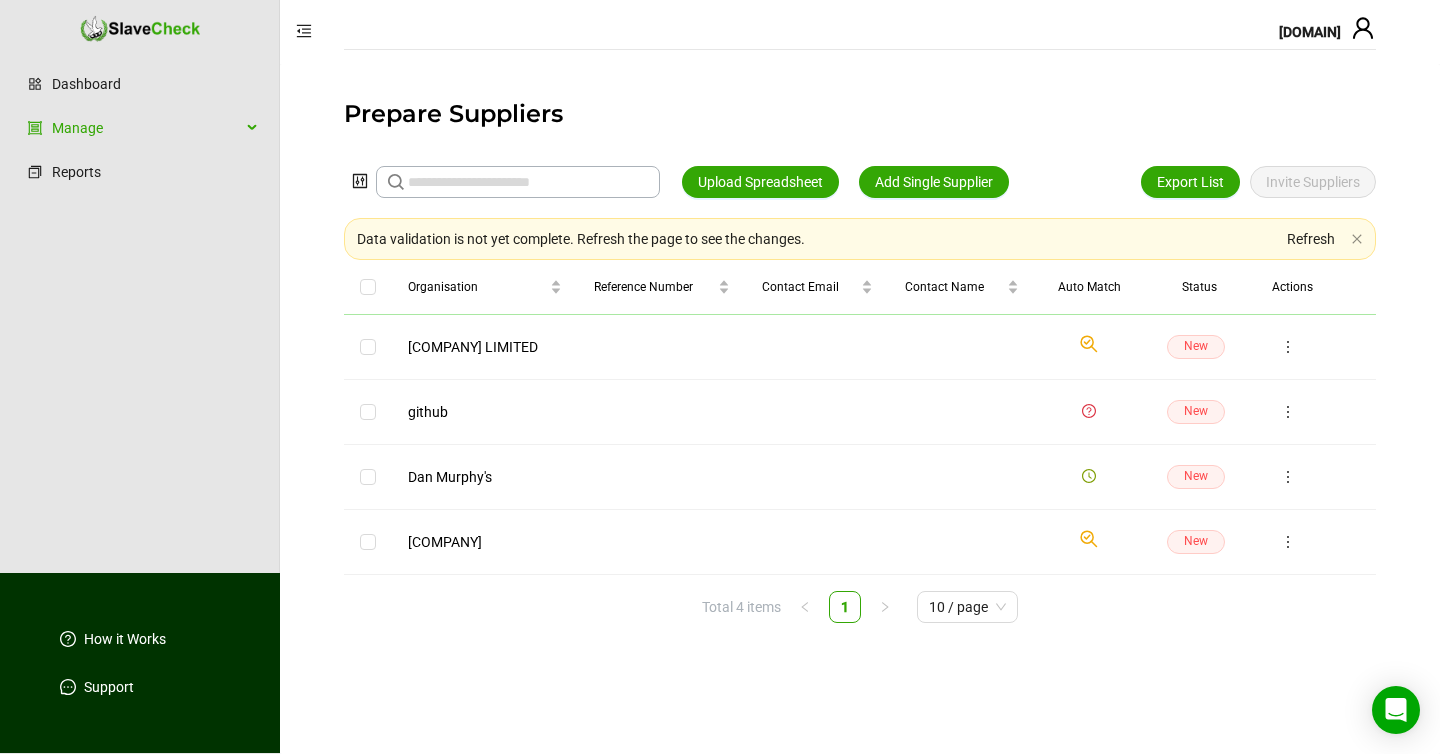 click on "Data validation is not yet complete. Refresh the page to see the changes. Refresh Organisation Reference Number Contact Email Contact Name Auto Match Status Actions [COMPANY] LIMITED Check if we have found a suitable organisation in our system. New Dan Murphy's New [COMPANY] Check if we have found a suitable organisation in our system. New Total 4 items 1 10 / page" at bounding box center [860, 409] 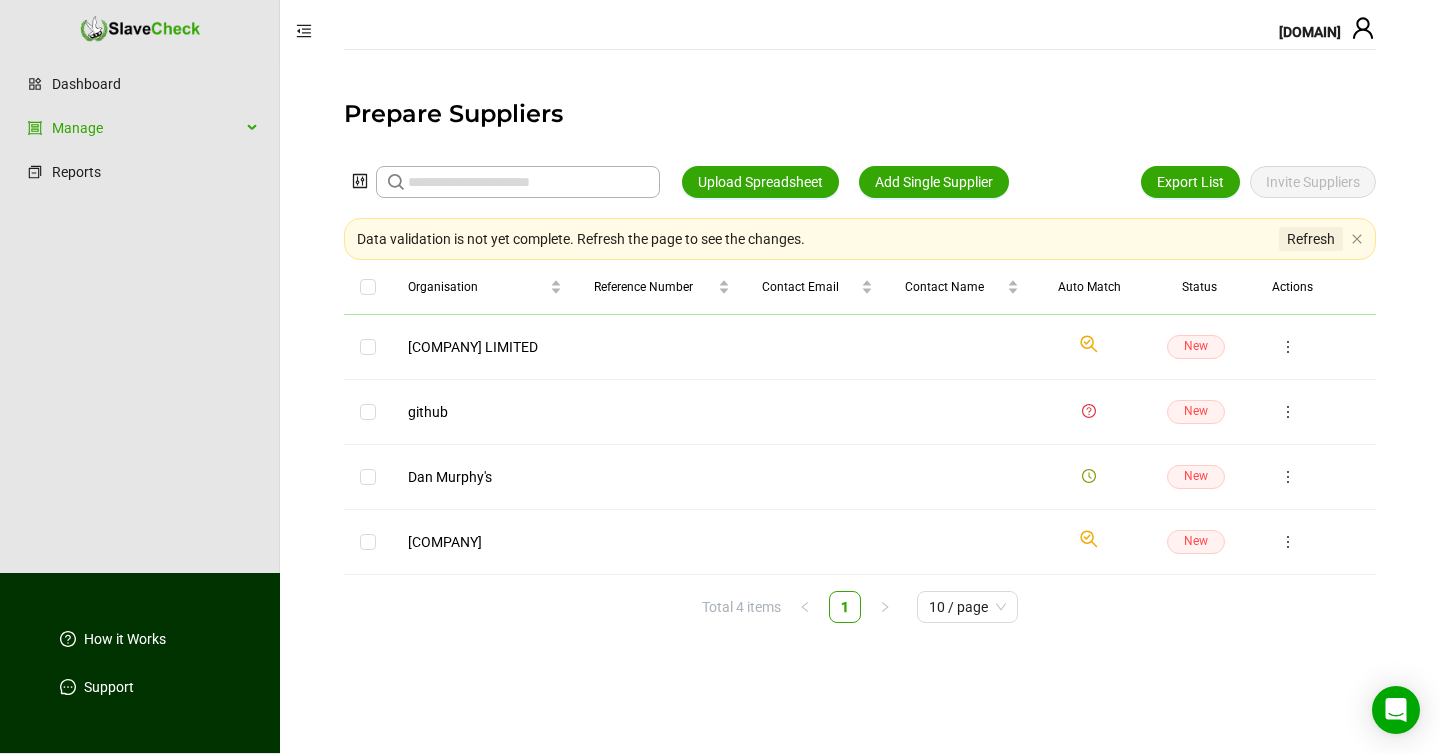 click on "Refresh" at bounding box center [1311, 239] 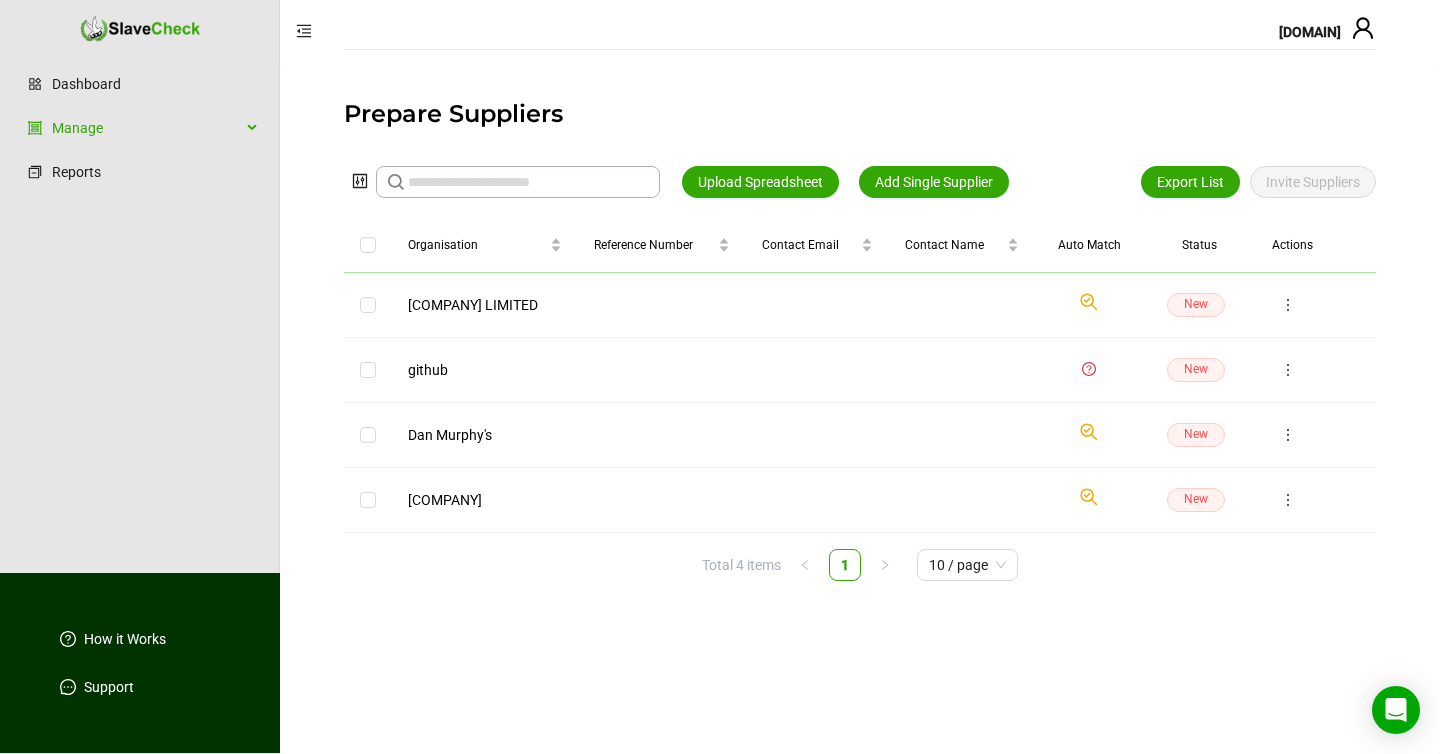 click 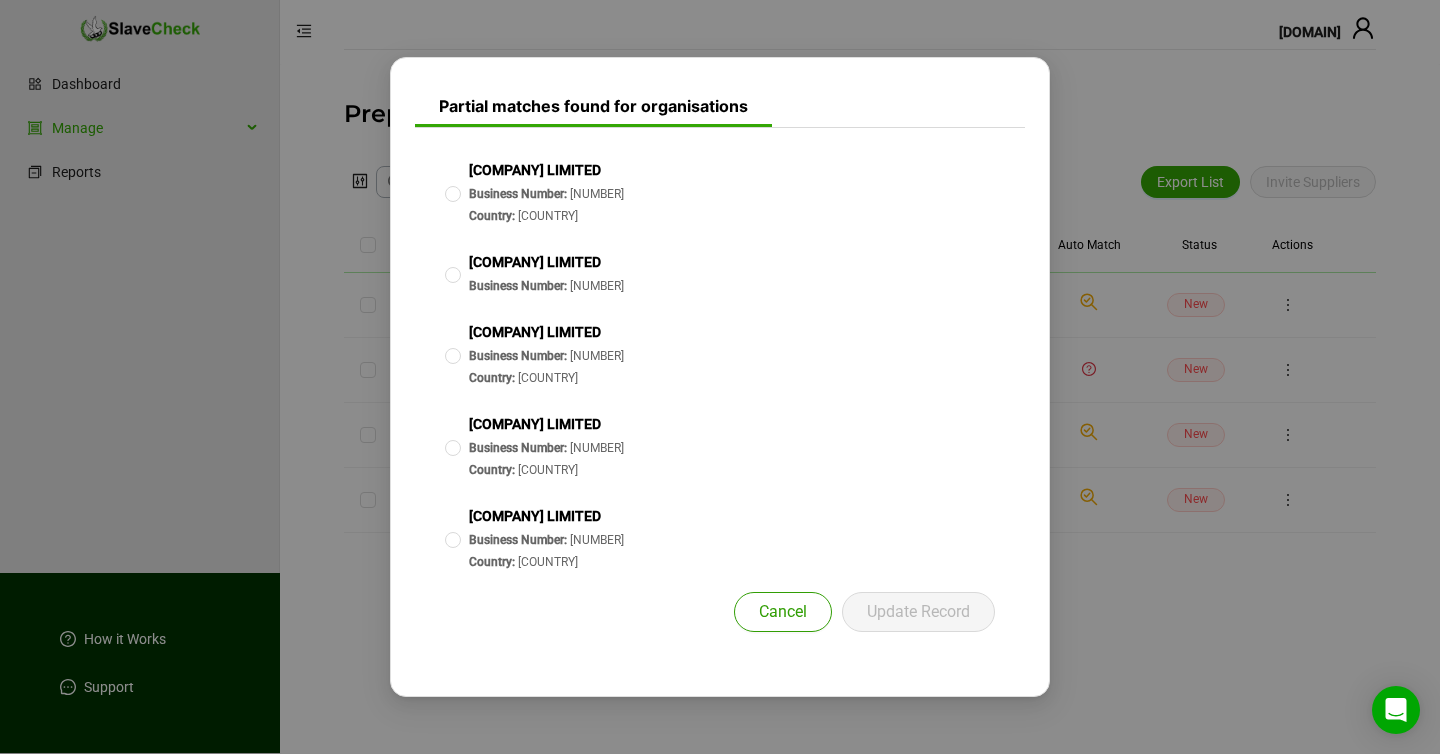 click on "Cancel" at bounding box center [783, 612] 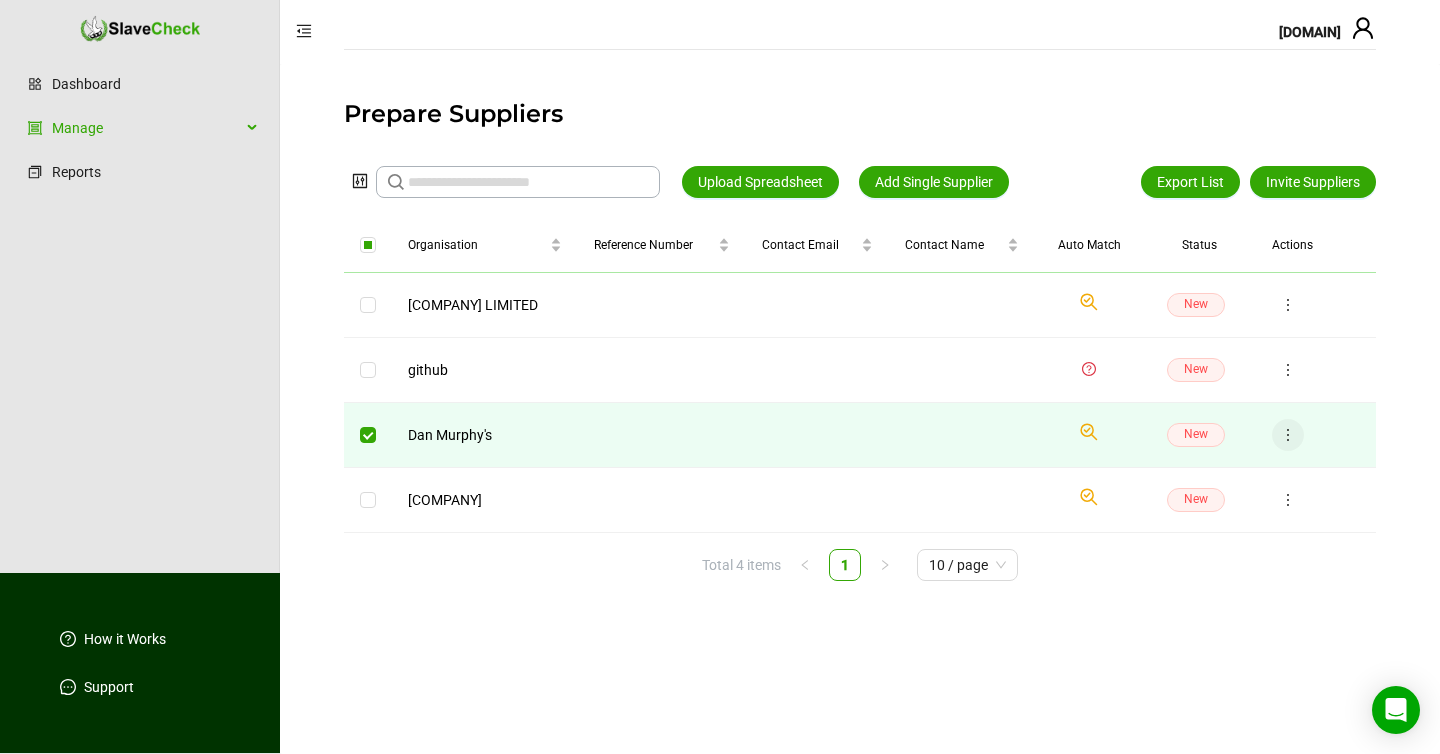 click 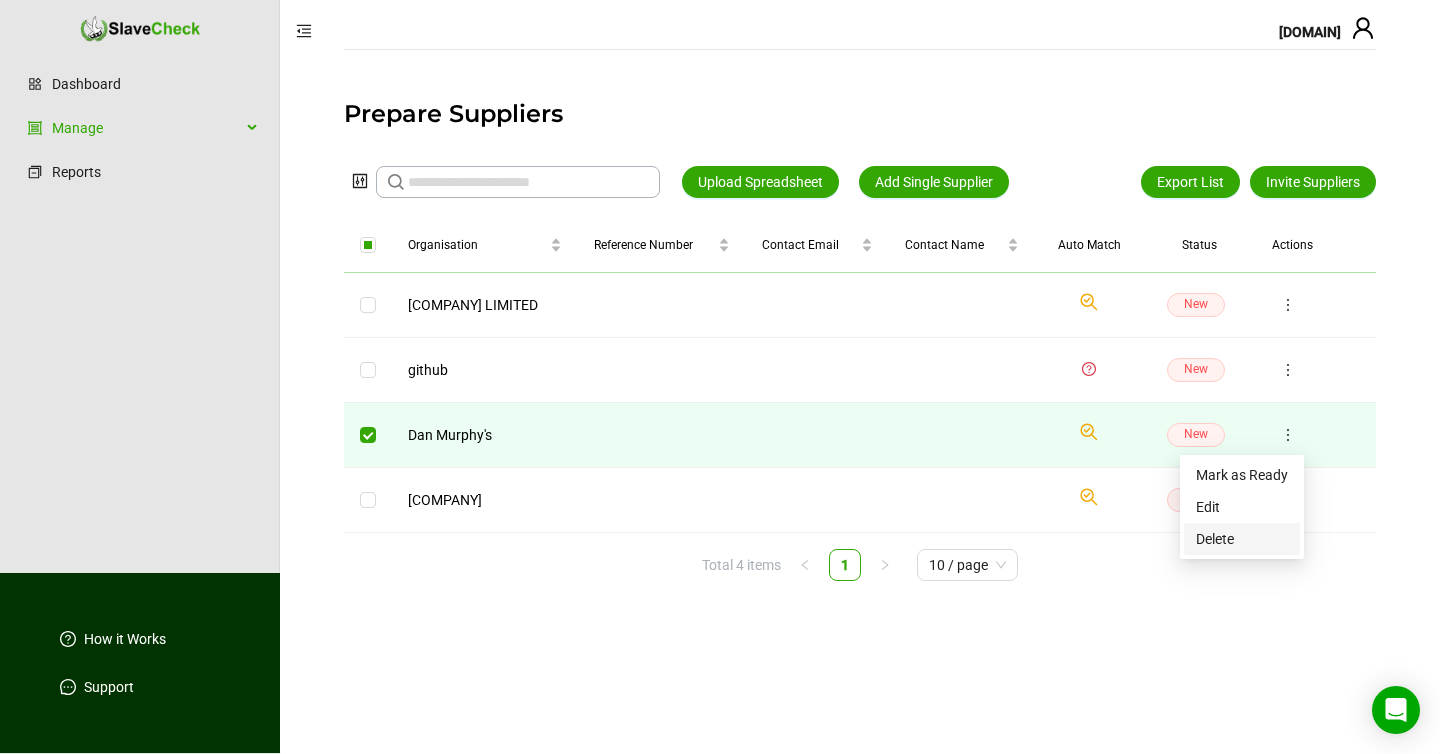 click on "Delete" at bounding box center (1242, 539) 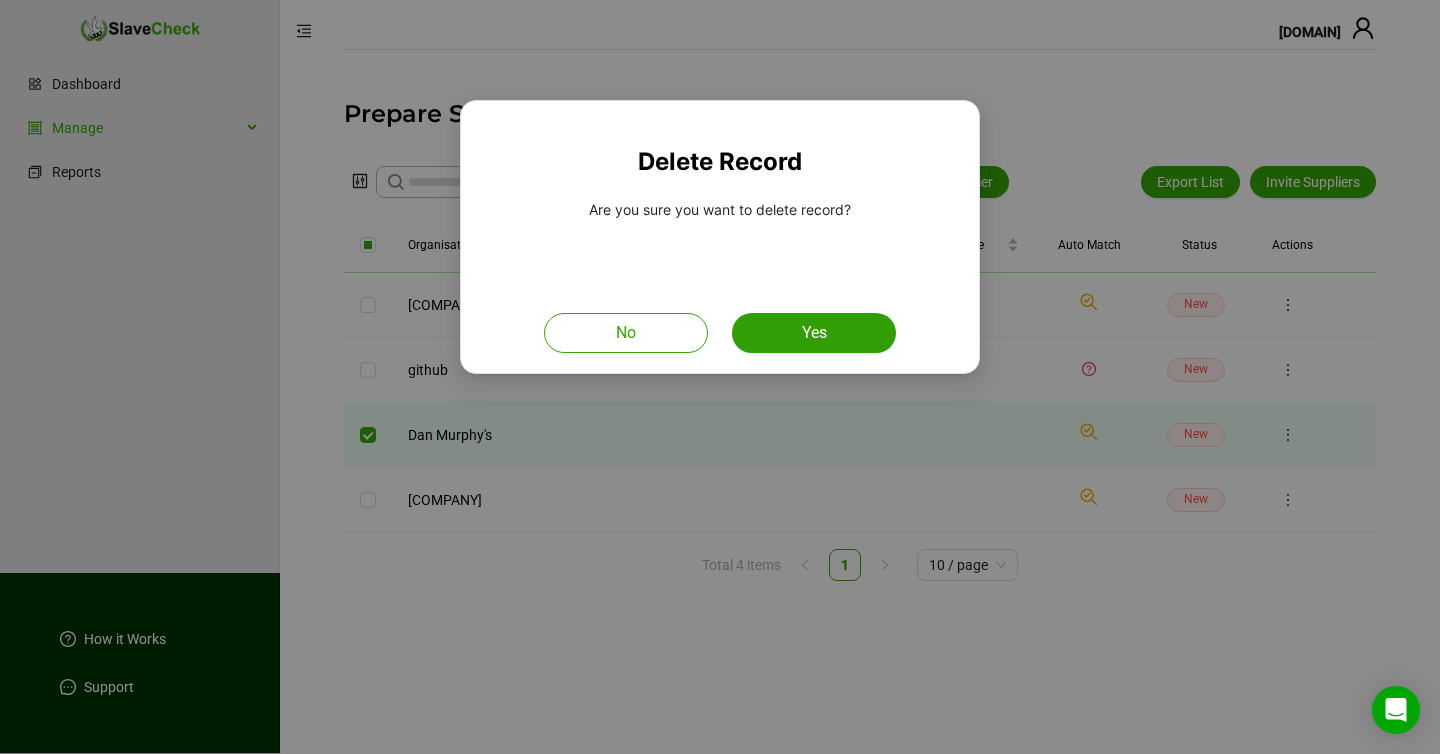 click on "Yes" at bounding box center (814, 333) 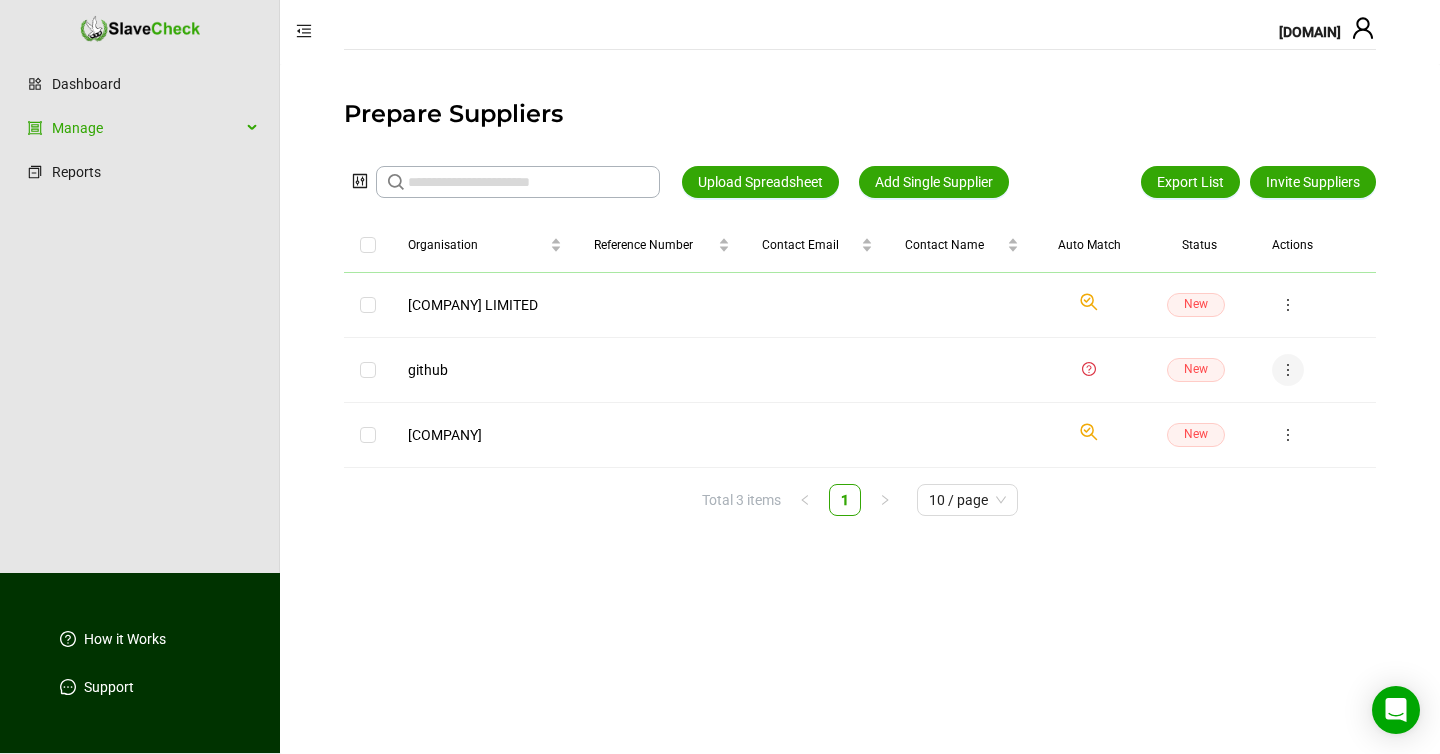 click 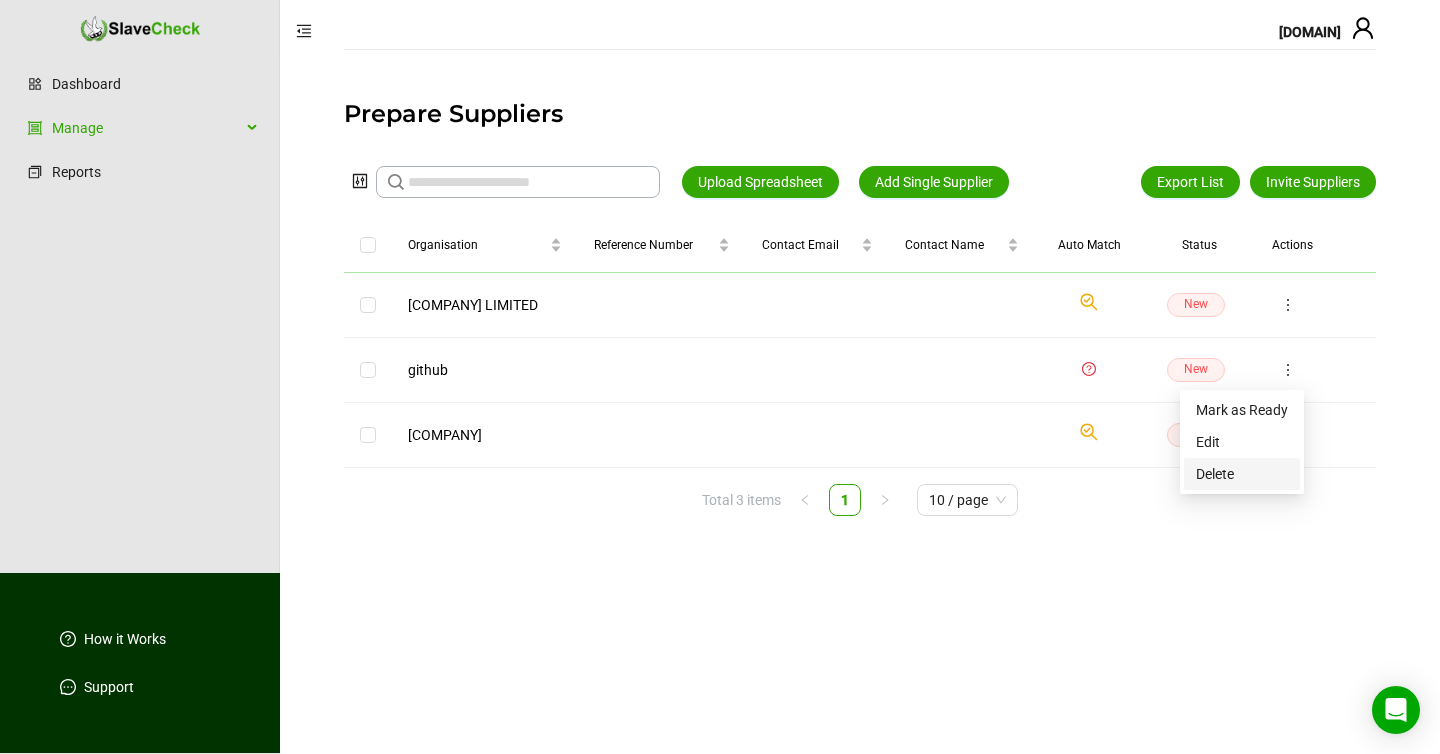 click on "Delete" at bounding box center (1242, 474) 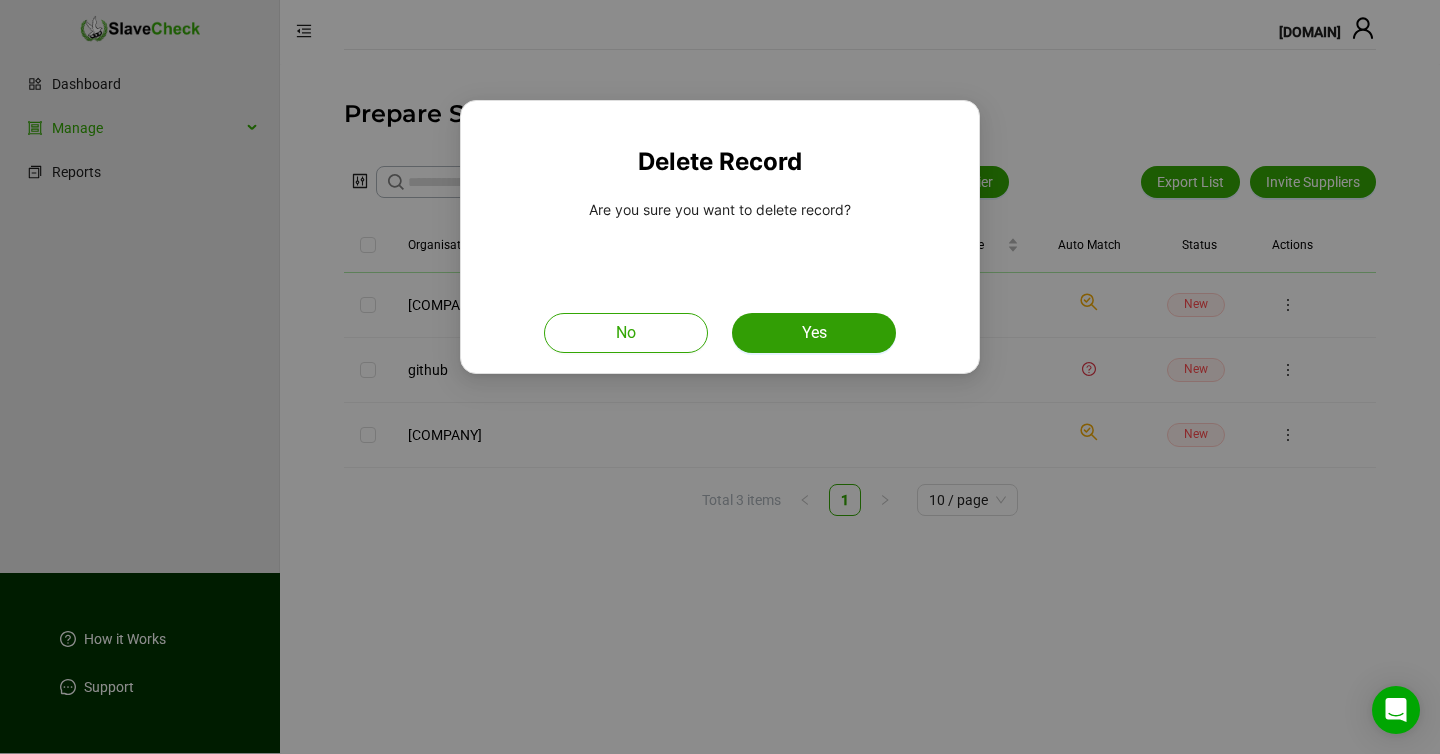 click on "Yes" at bounding box center [814, 333] 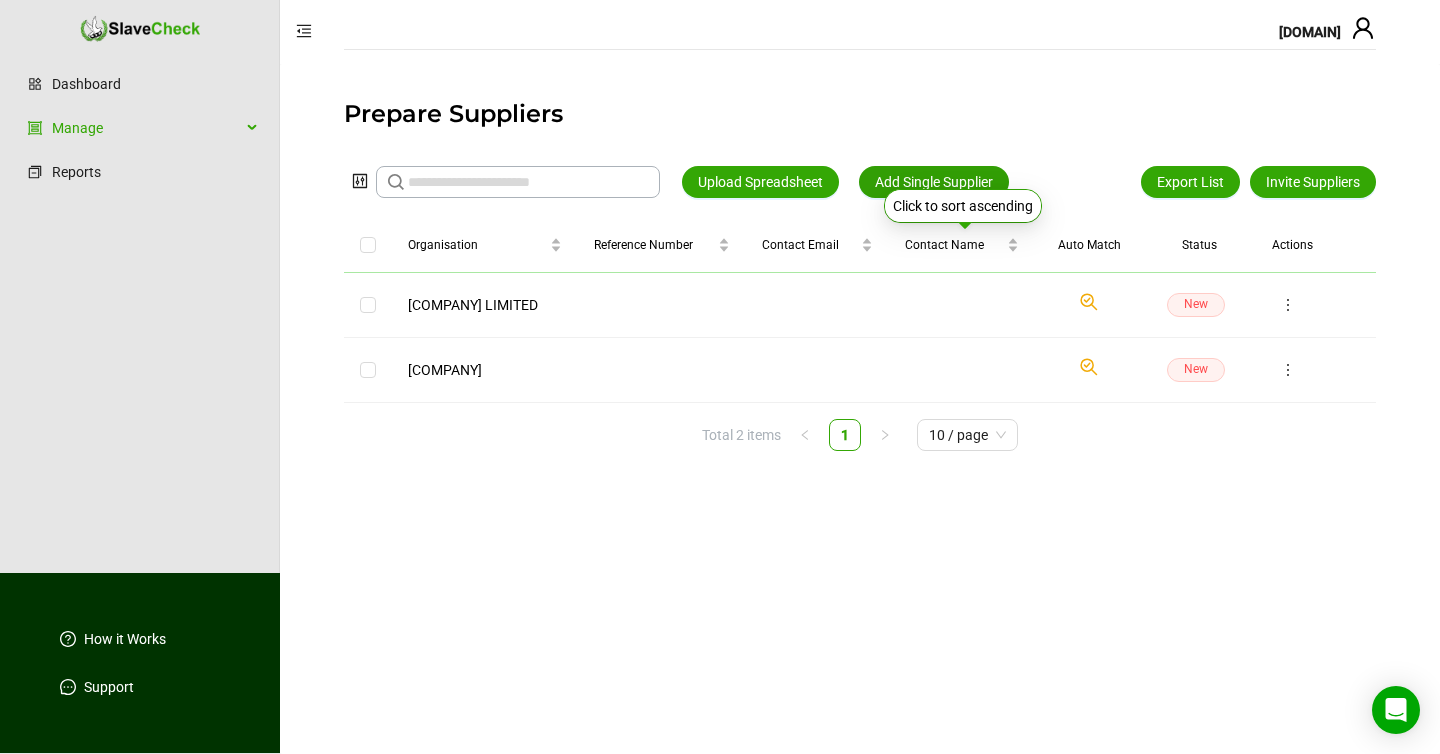 click on "Add Single Supplier" at bounding box center [934, 182] 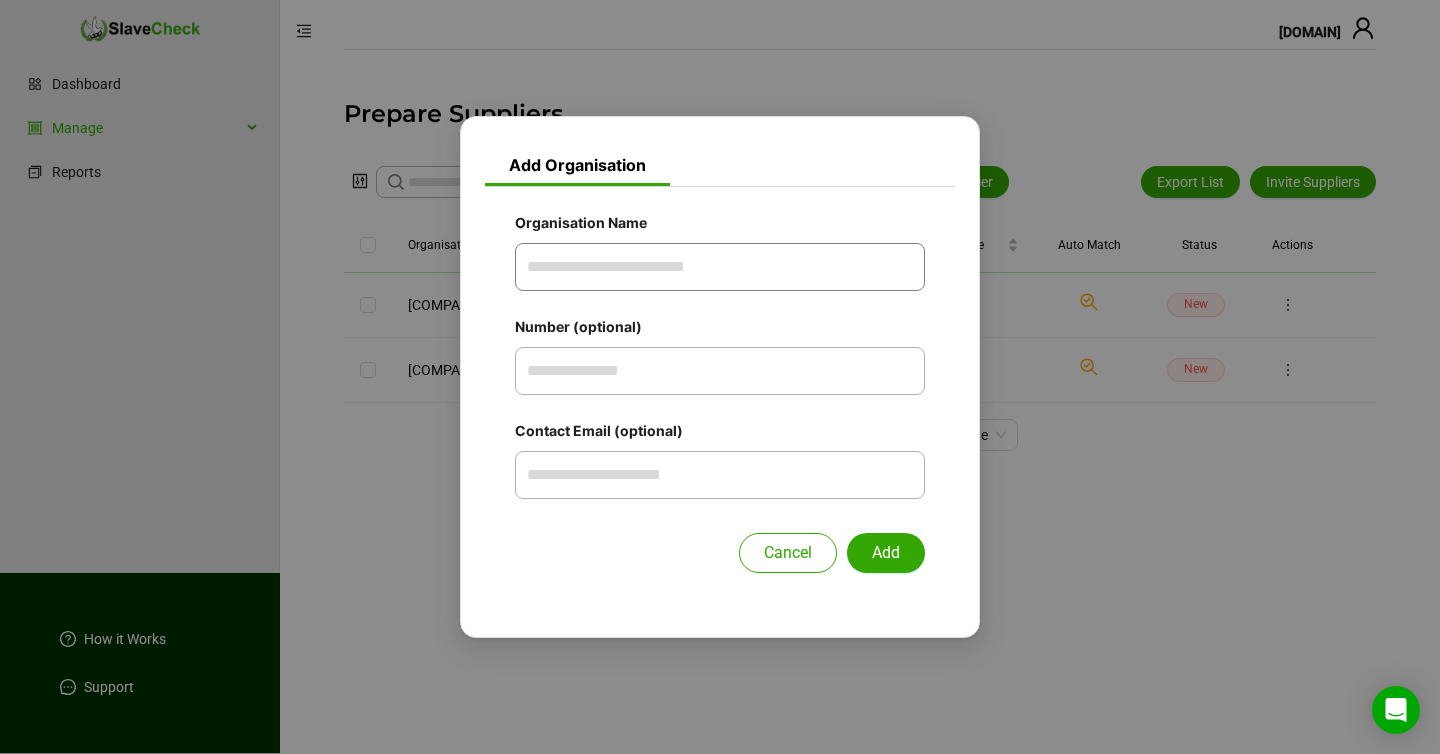 click on "Organisation Name" at bounding box center [720, 267] 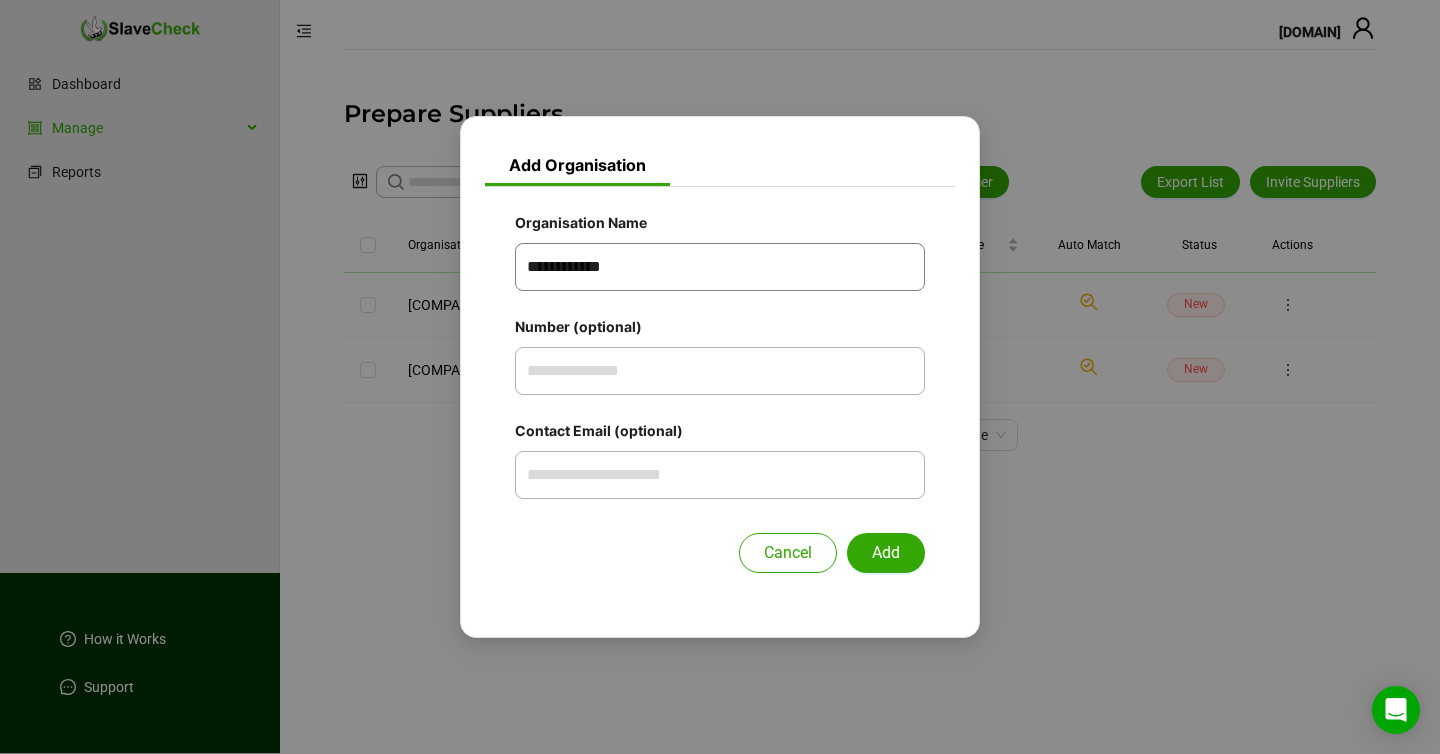 type on "**********" 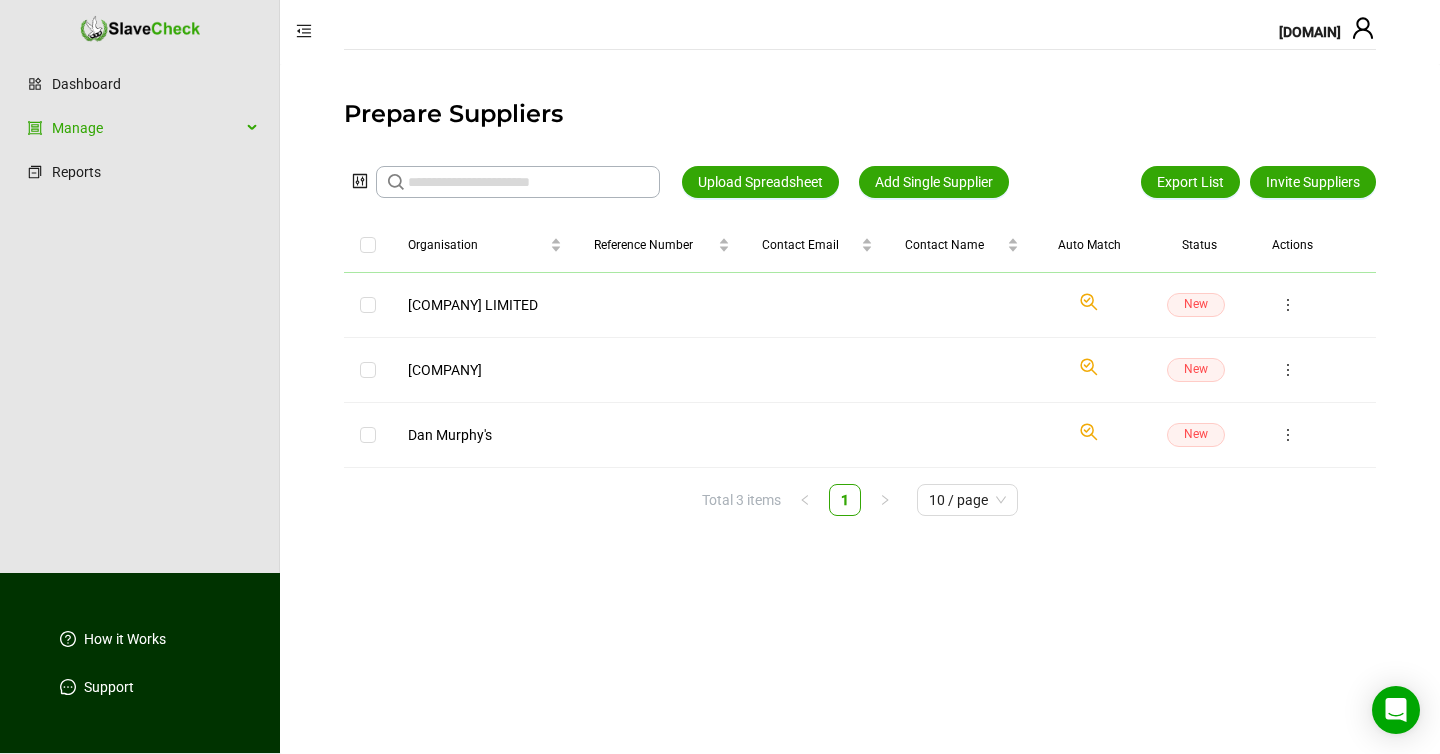 click on "Check if we have found a suitable organisation in our system." 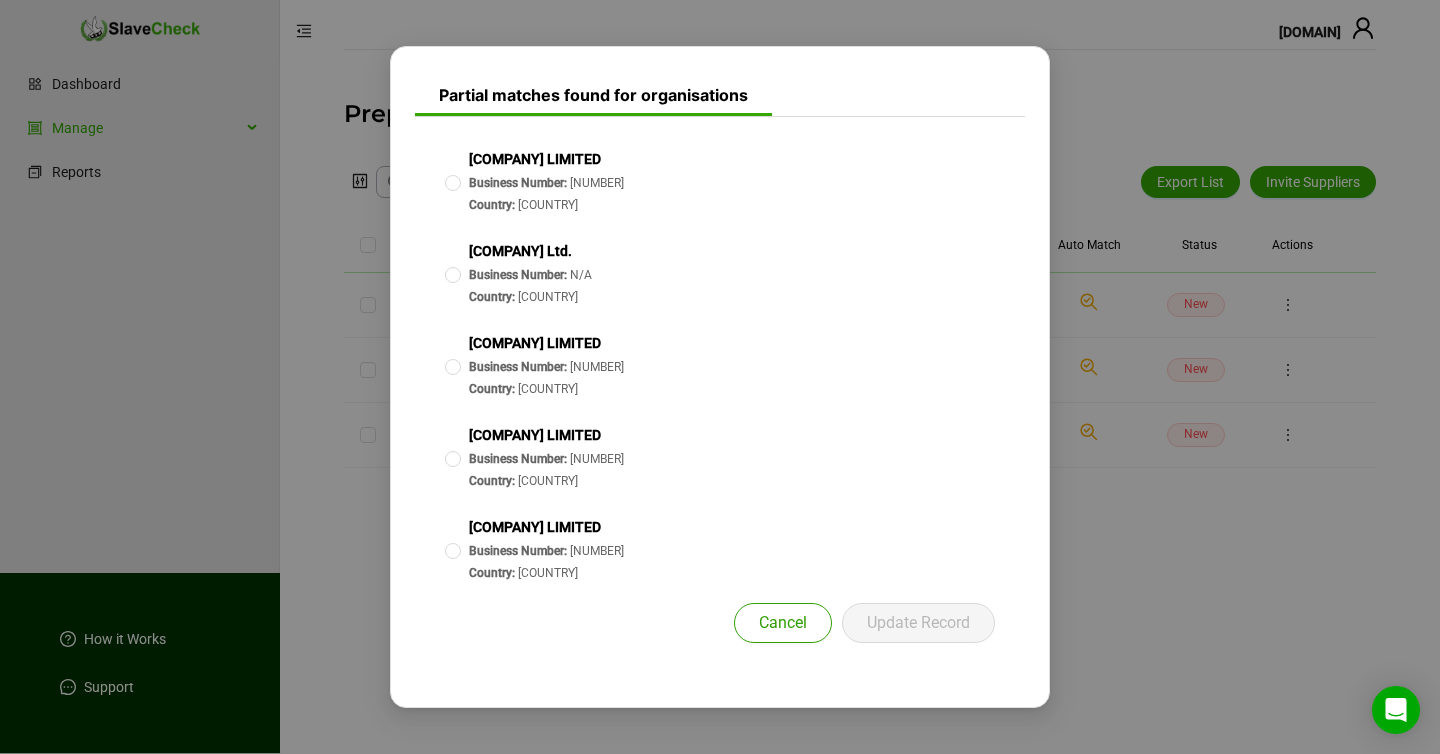 click on "Cancel" at bounding box center (783, 623) 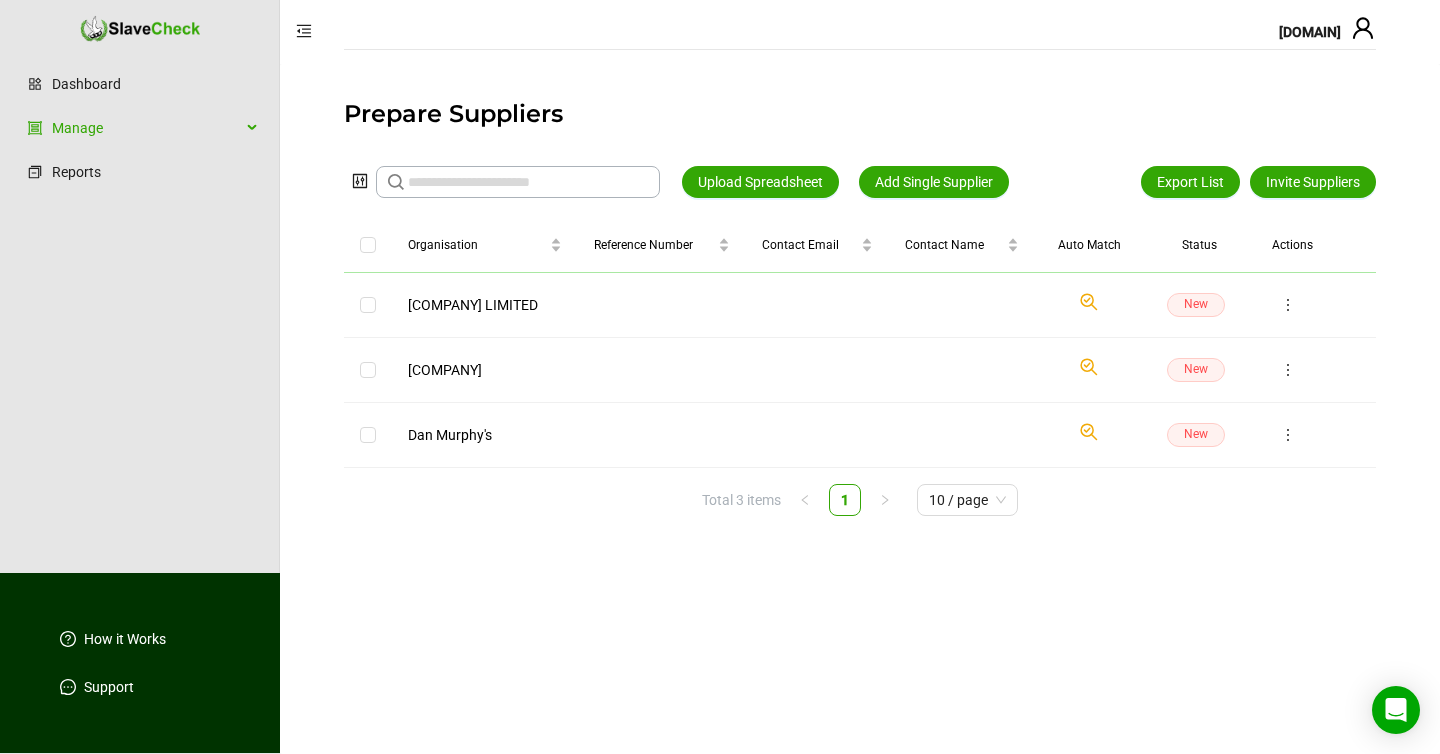 click on "Check if we have found a suitable organisation in our system." 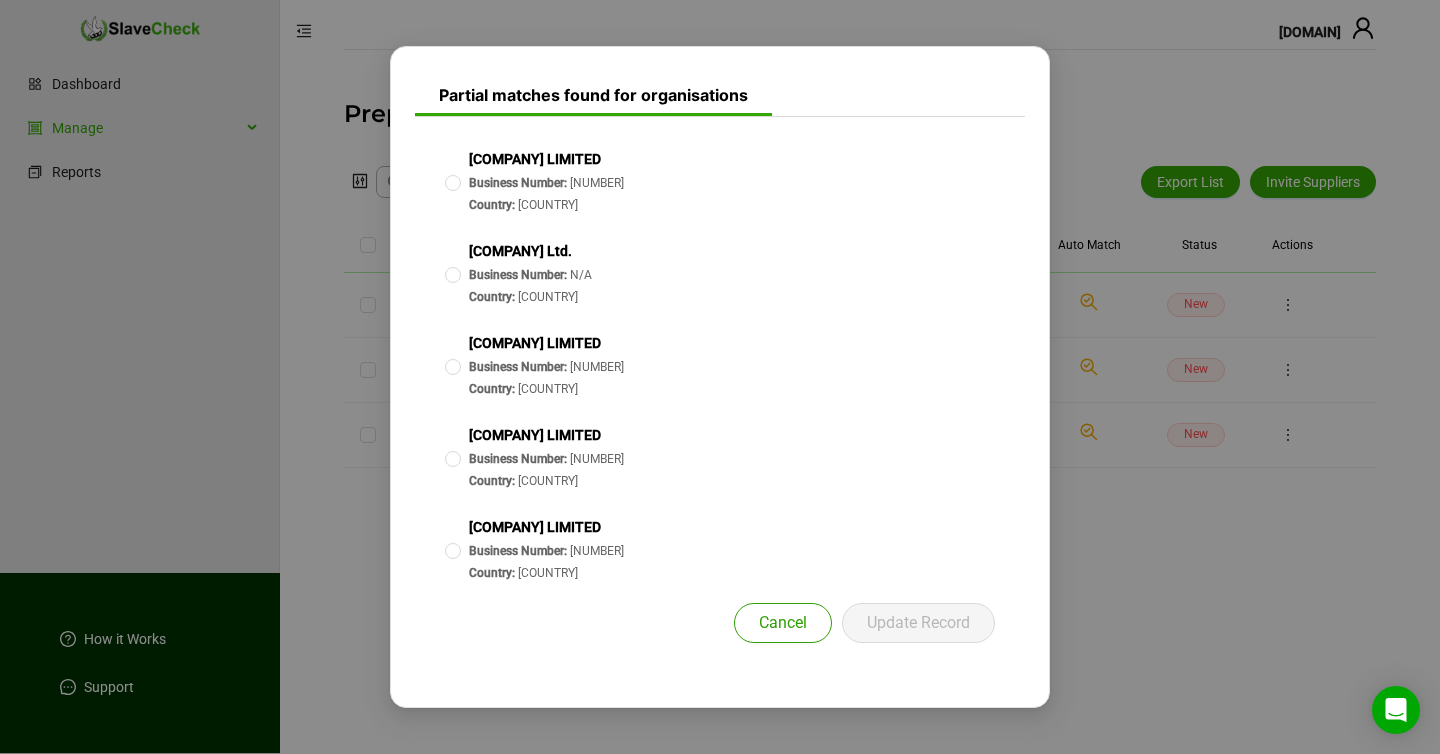 click on "Cancel" at bounding box center [783, 623] 